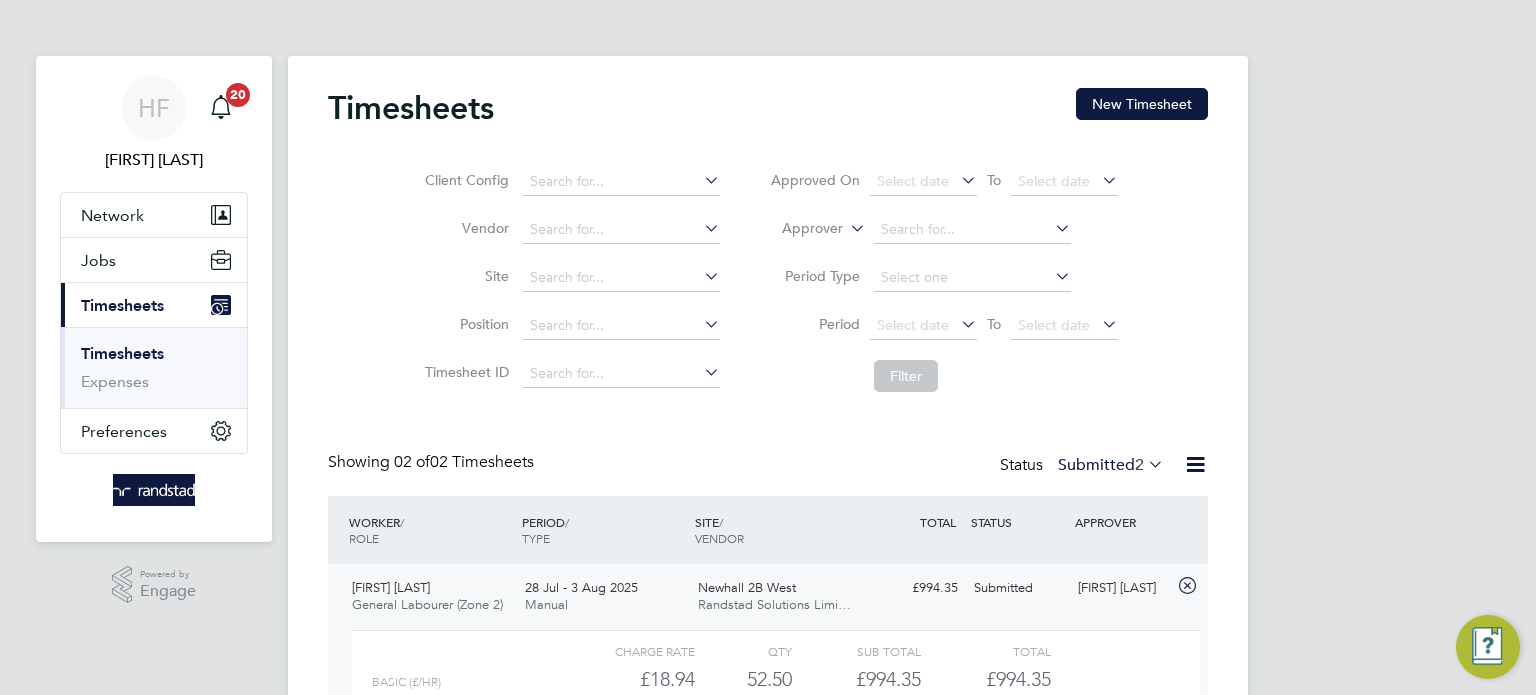 scroll, scrollTop: 0, scrollLeft: 0, axis: both 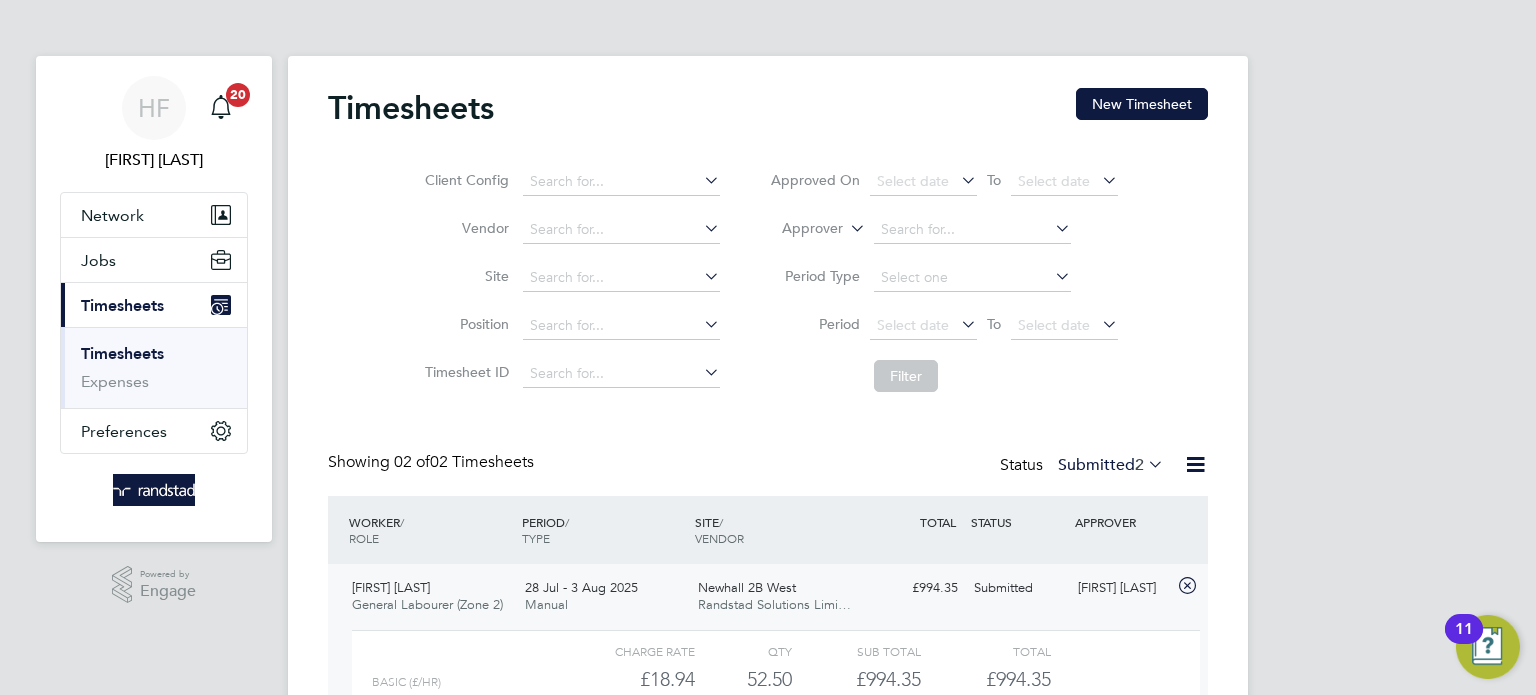 click on "Timesheets" at bounding box center [122, 353] 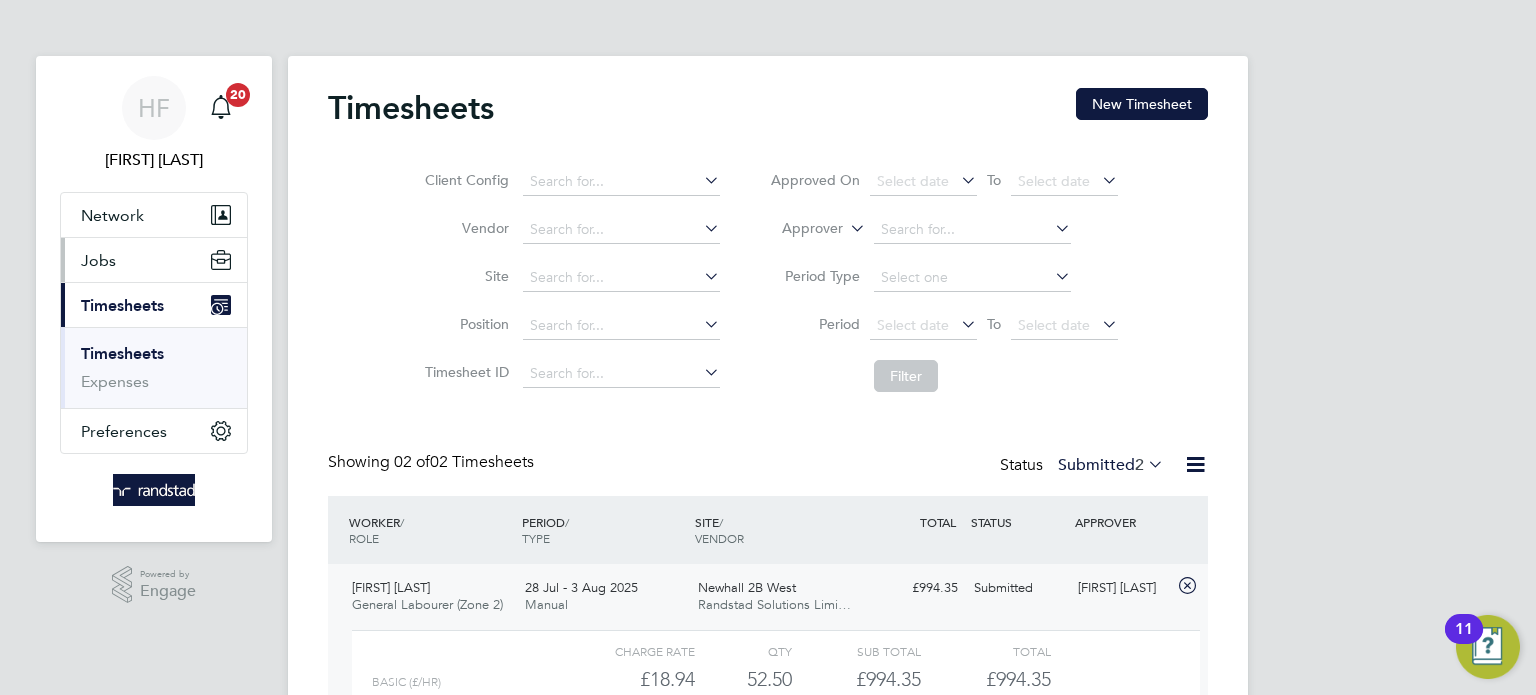 click on "Jobs" at bounding box center [154, 260] 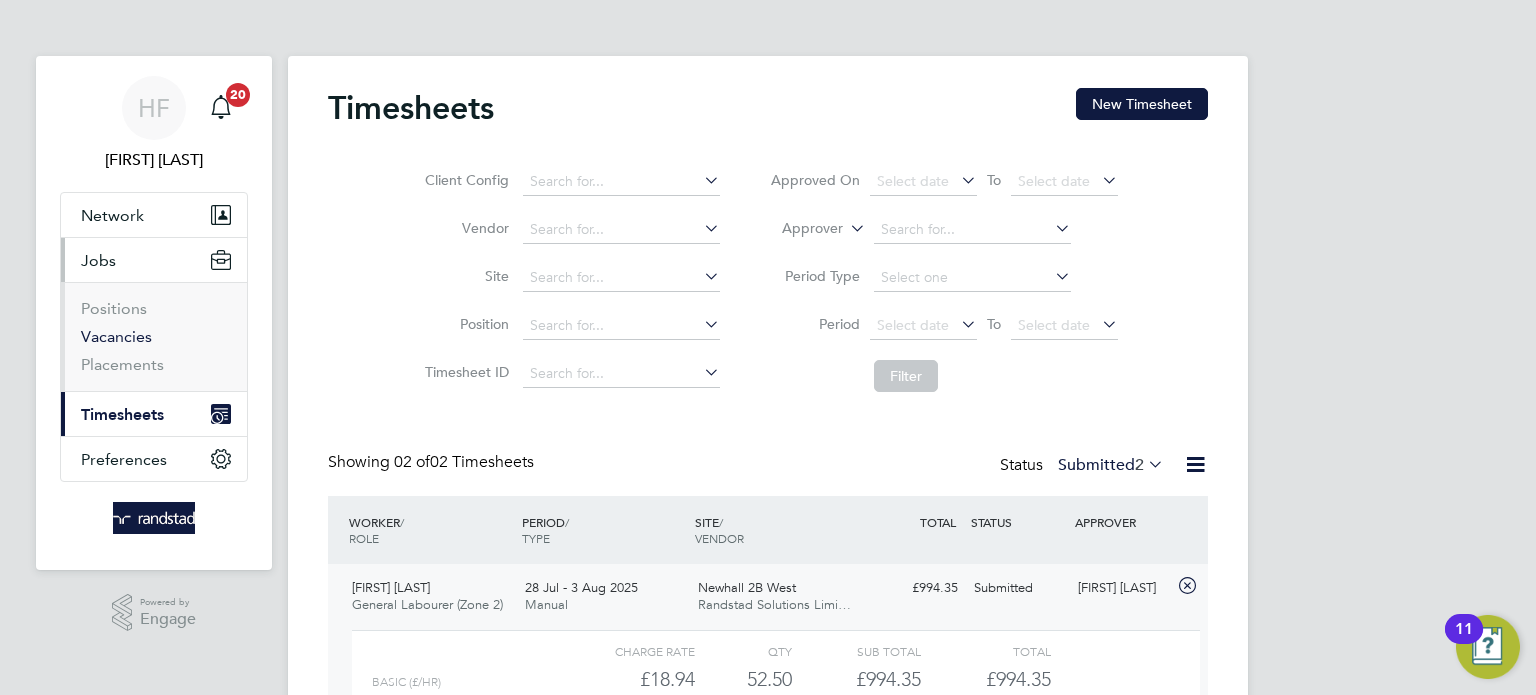 click on "Vacancies" at bounding box center [116, 336] 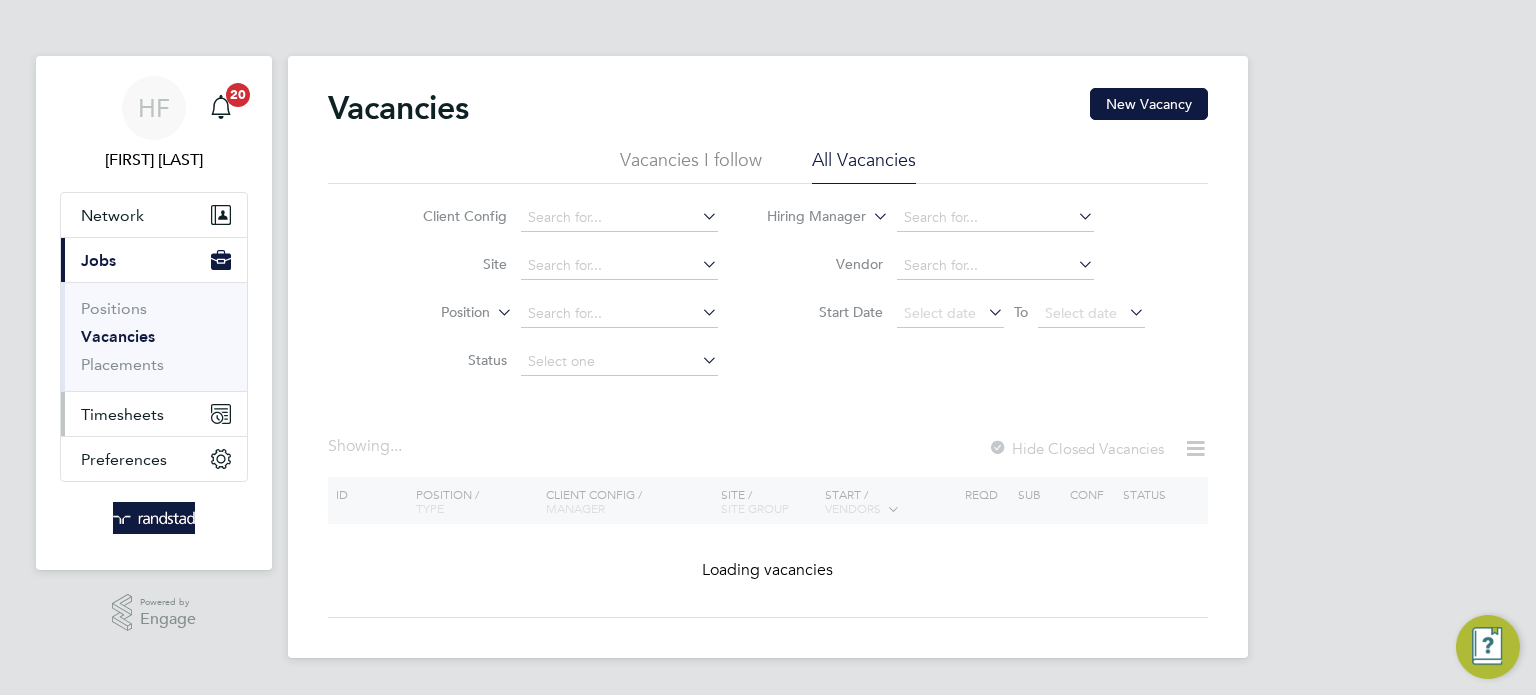 click on "Timesheets" at bounding box center [122, 414] 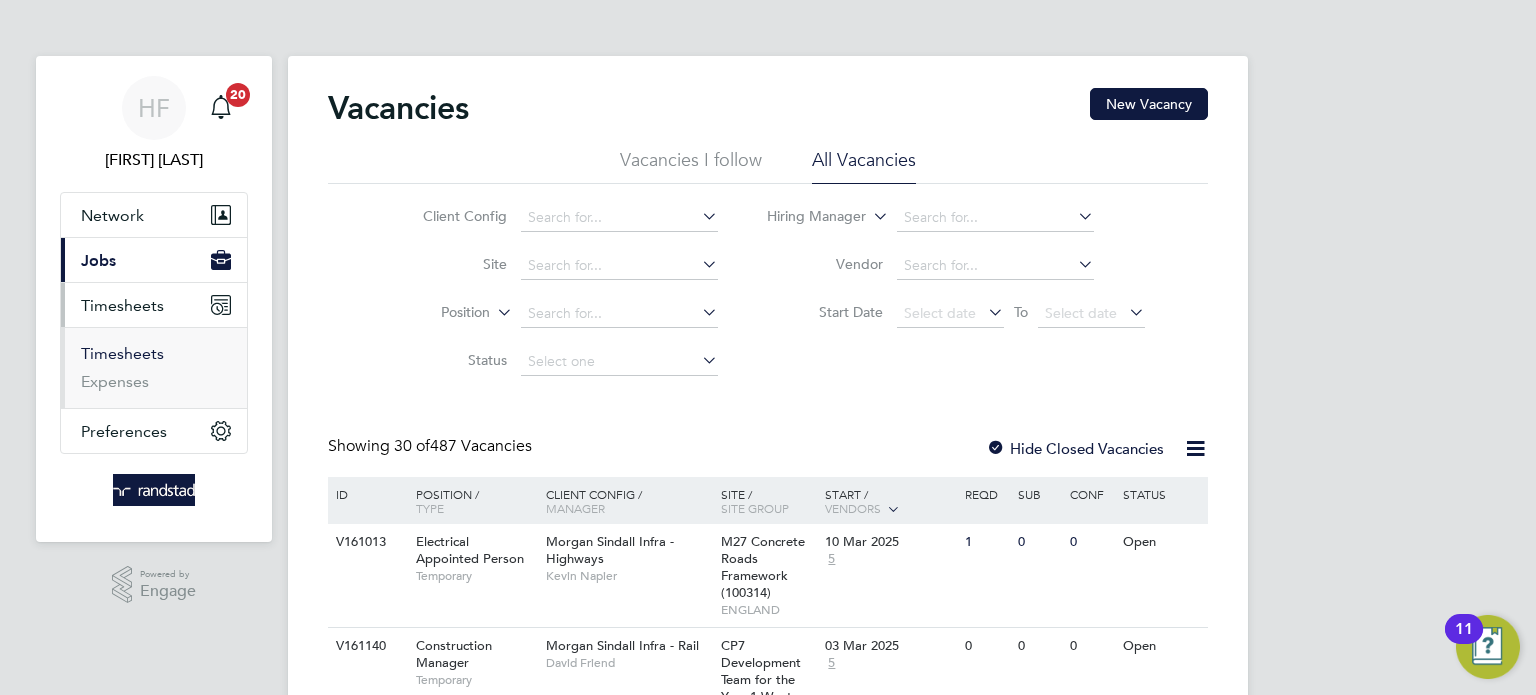 click on "Timesheets" at bounding box center (122, 353) 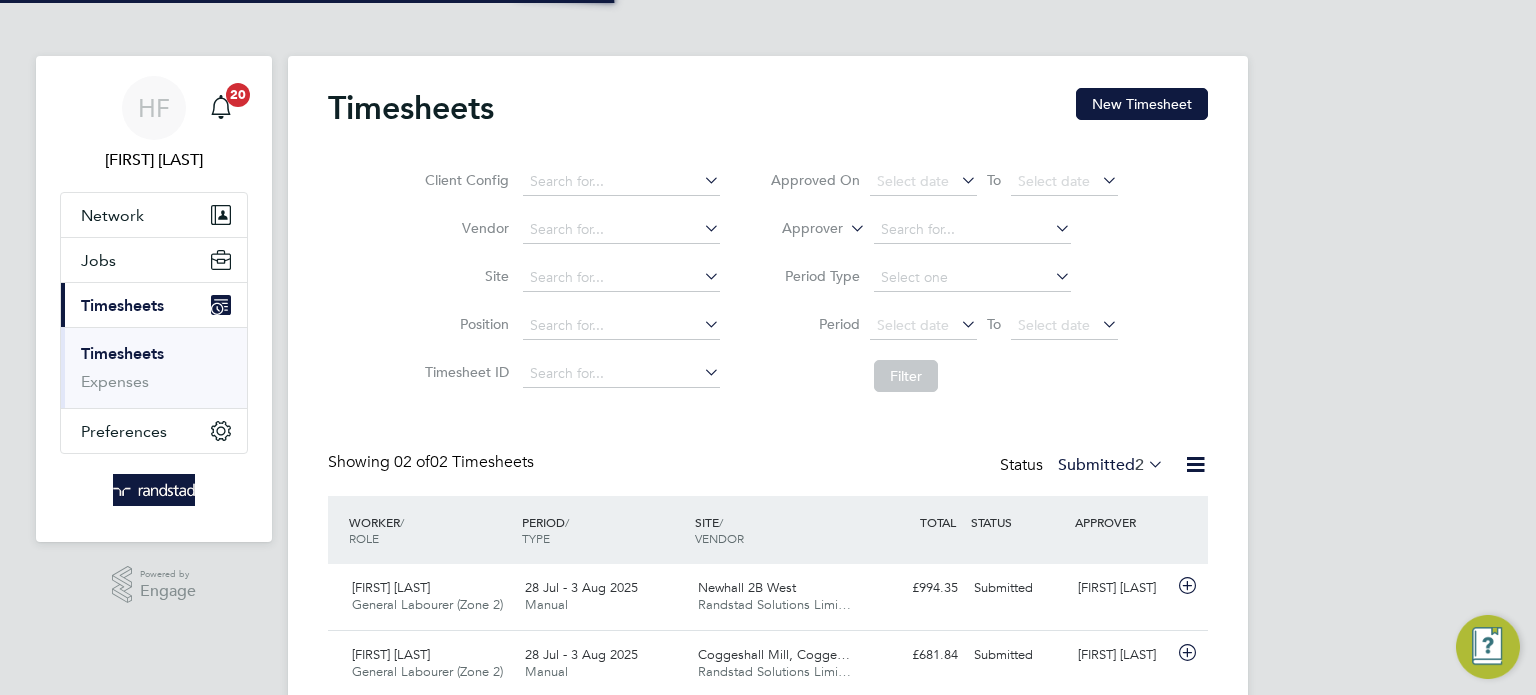 scroll, scrollTop: 9, scrollLeft: 10, axis: both 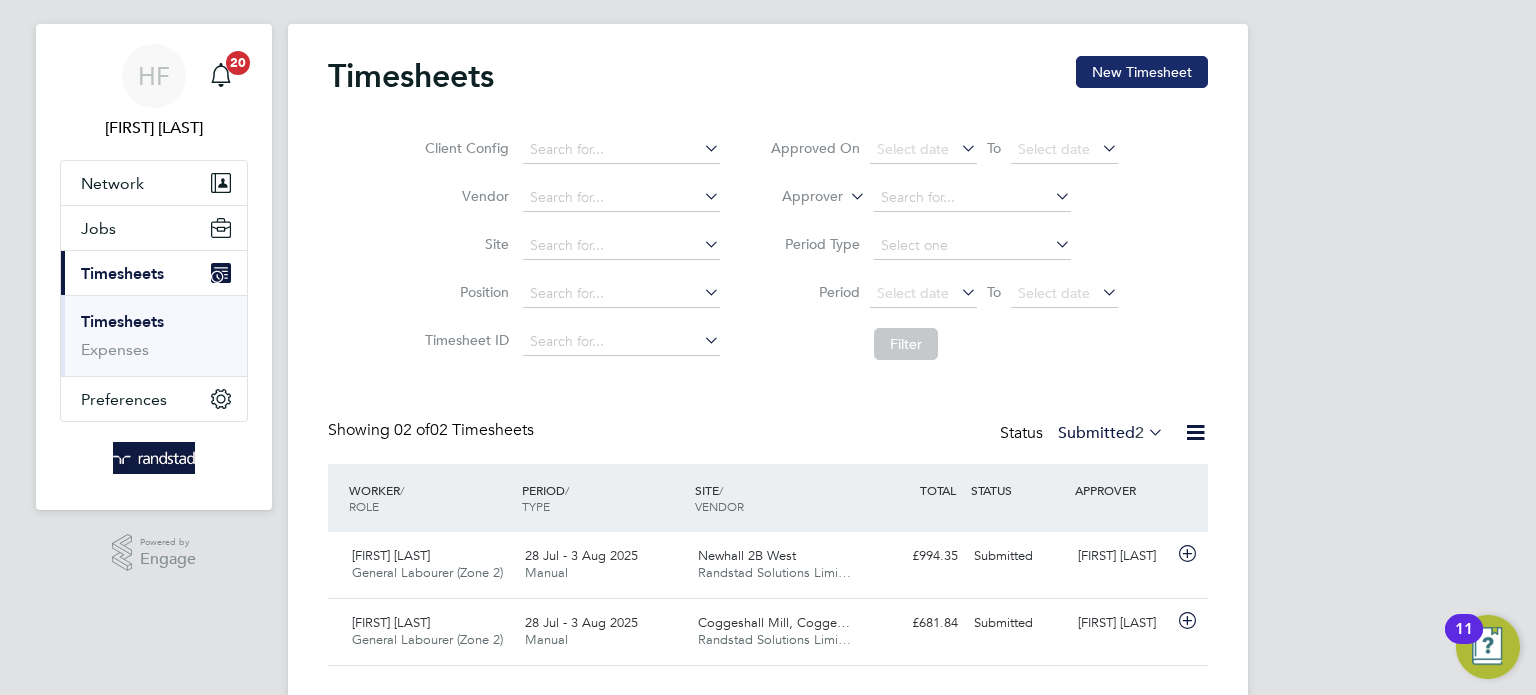 click on "New Timesheet" 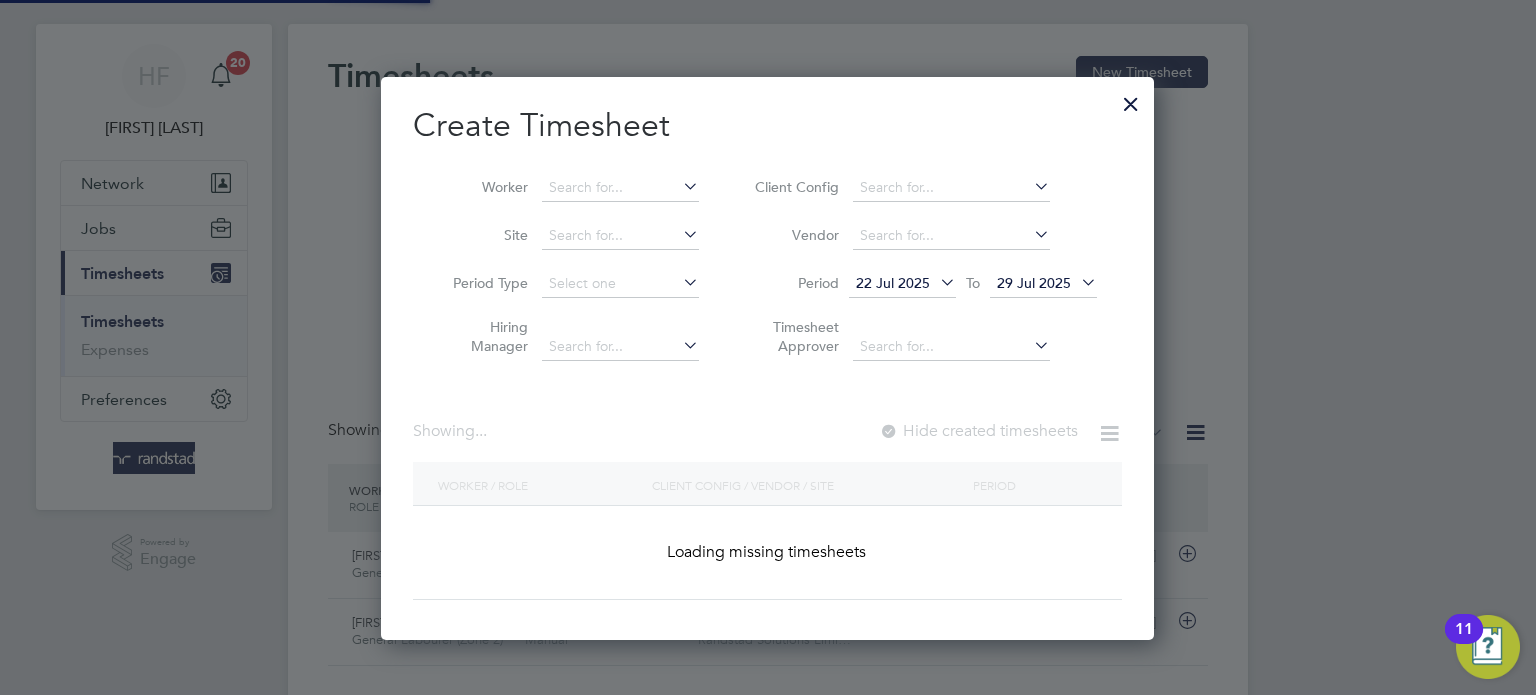 scroll, scrollTop: 10, scrollLeft: 10, axis: both 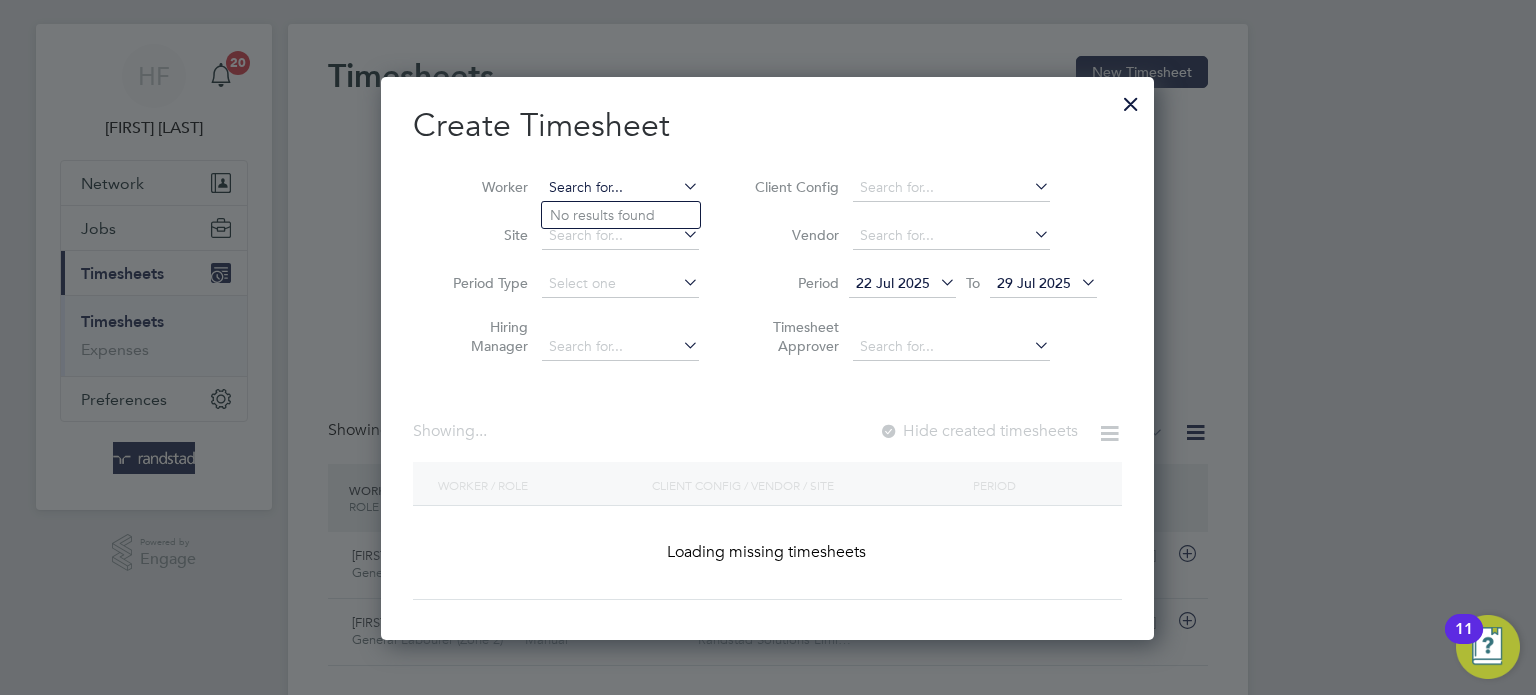 click at bounding box center [620, 188] 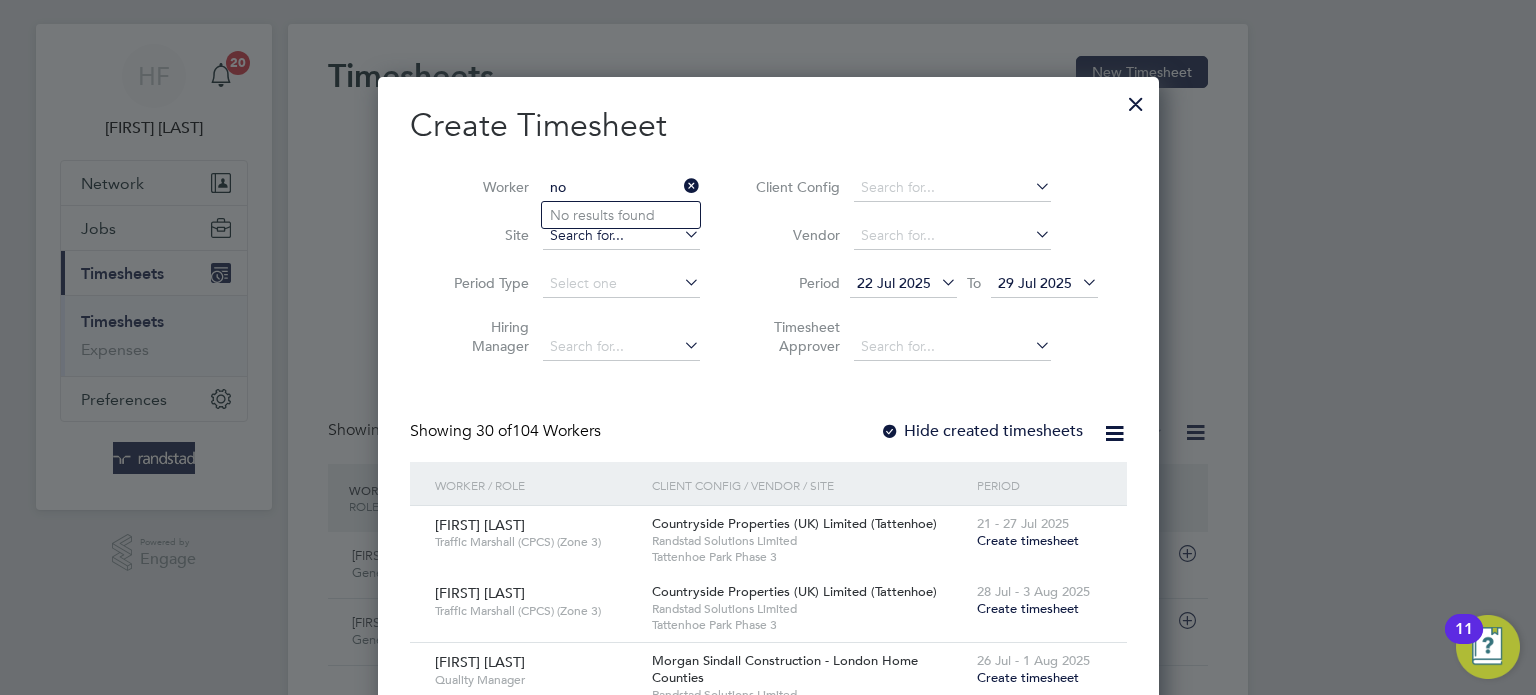 type on "n" 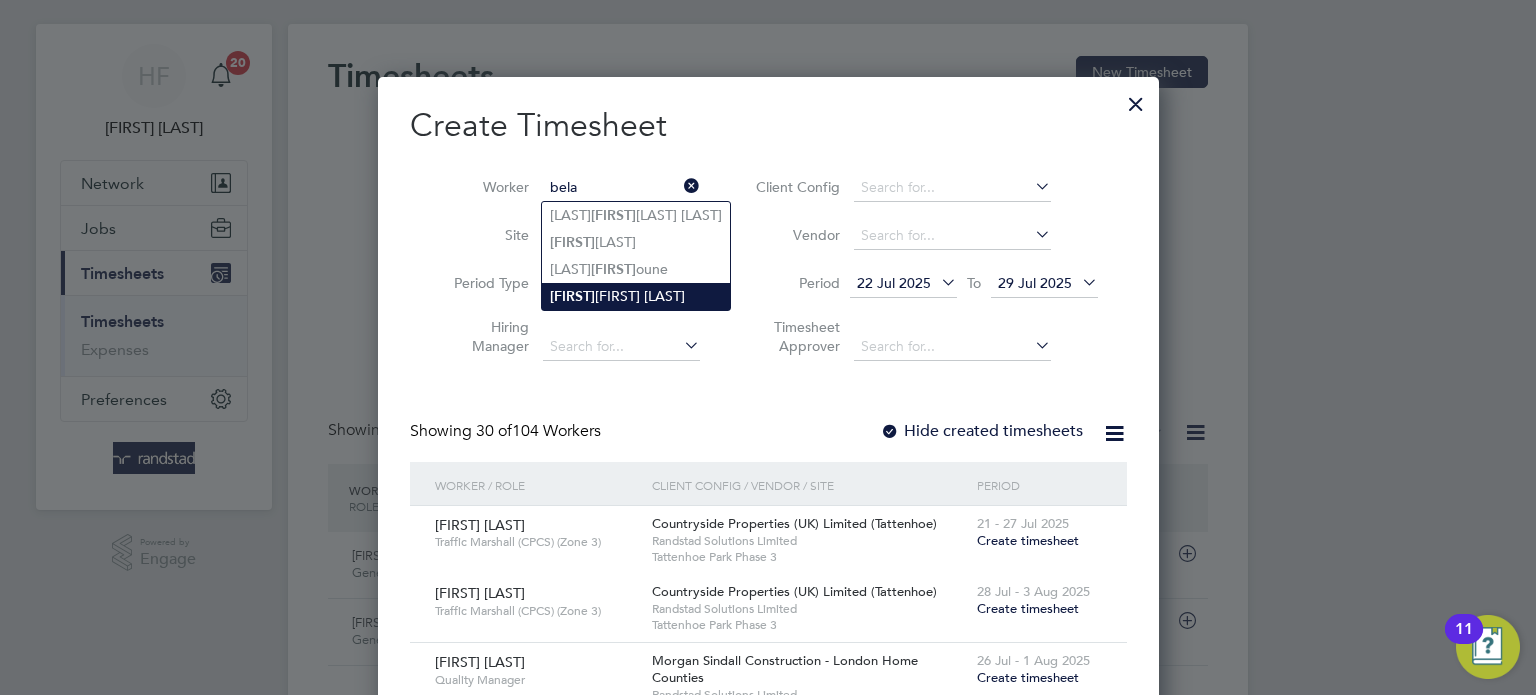 click on "[FIRST] [LAST] [LAST]" 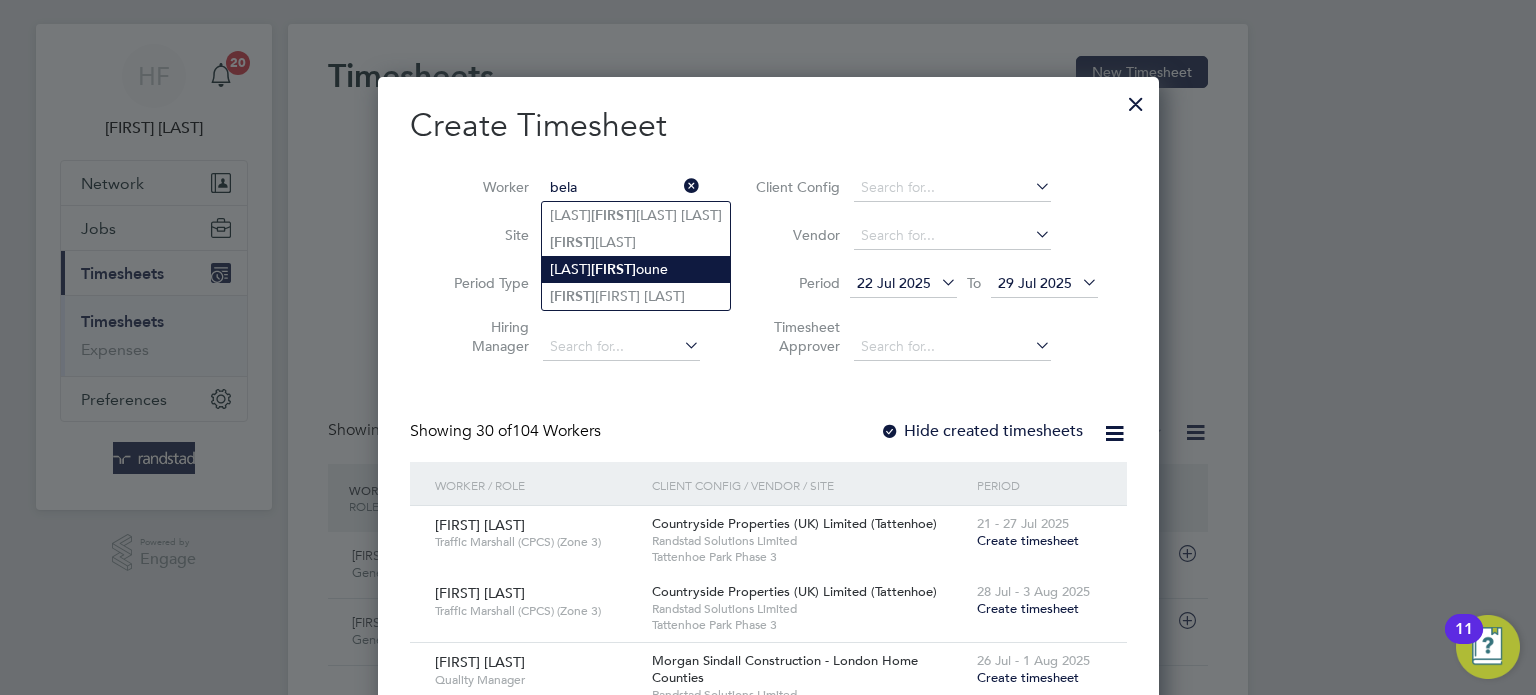 type on "[FIRST] [LAST] [LAST]" 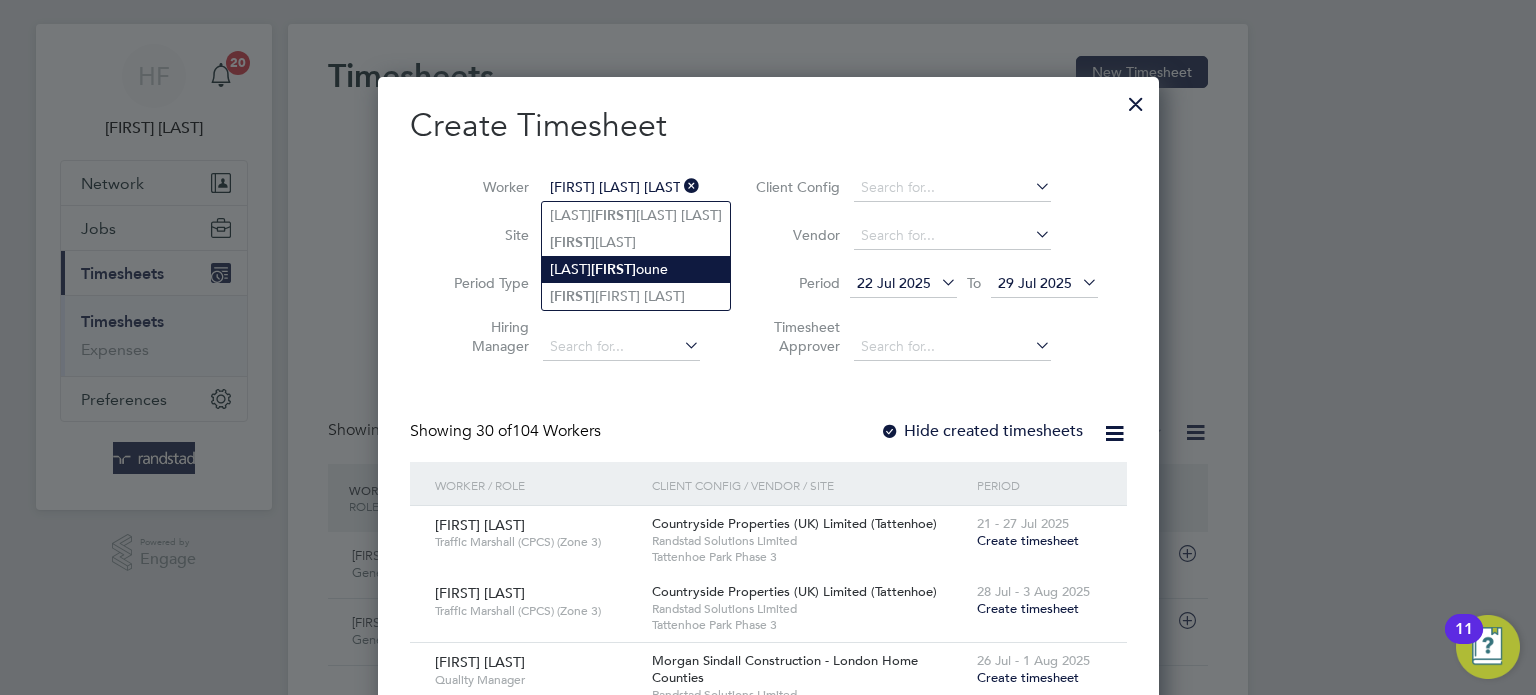 scroll, scrollTop: 10, scrollLeft: 10, axis: both 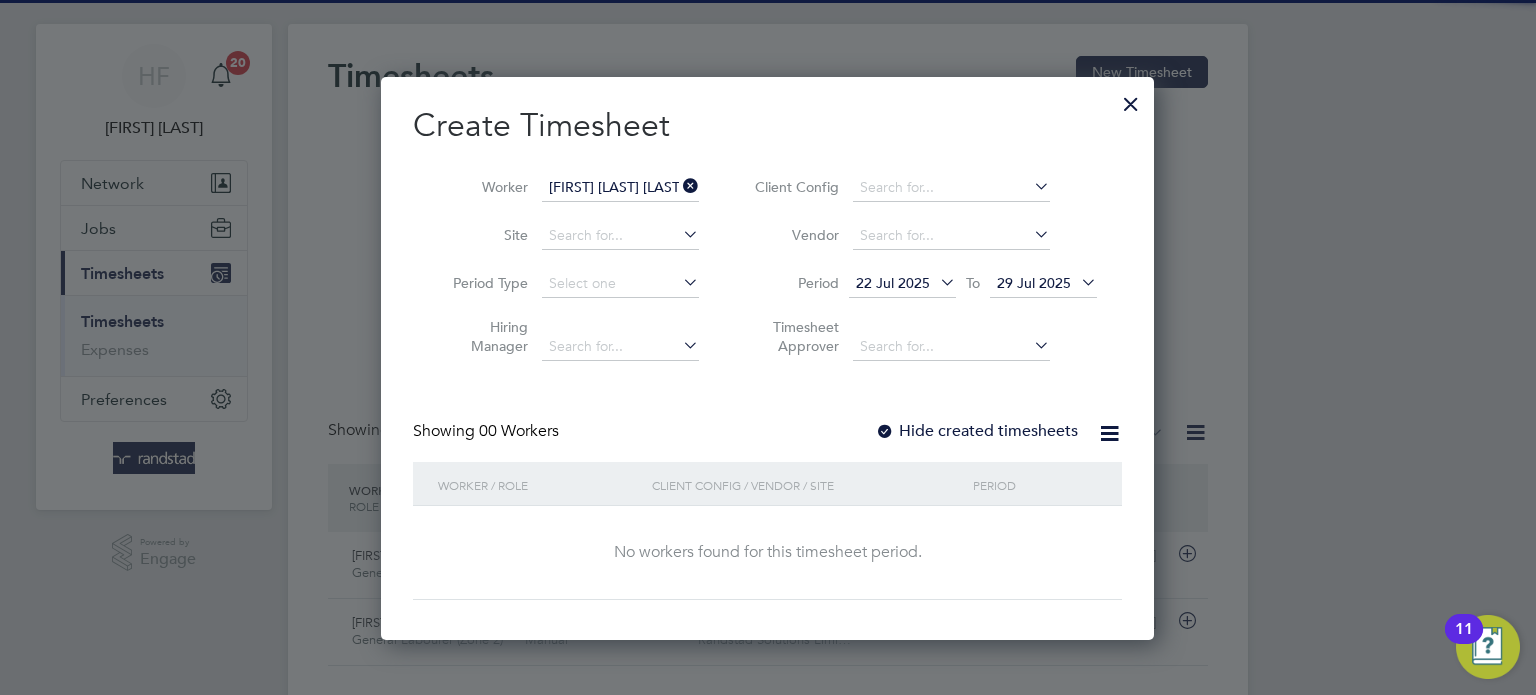 click on "Hide created timesheets" at bounding box center [976, 431] 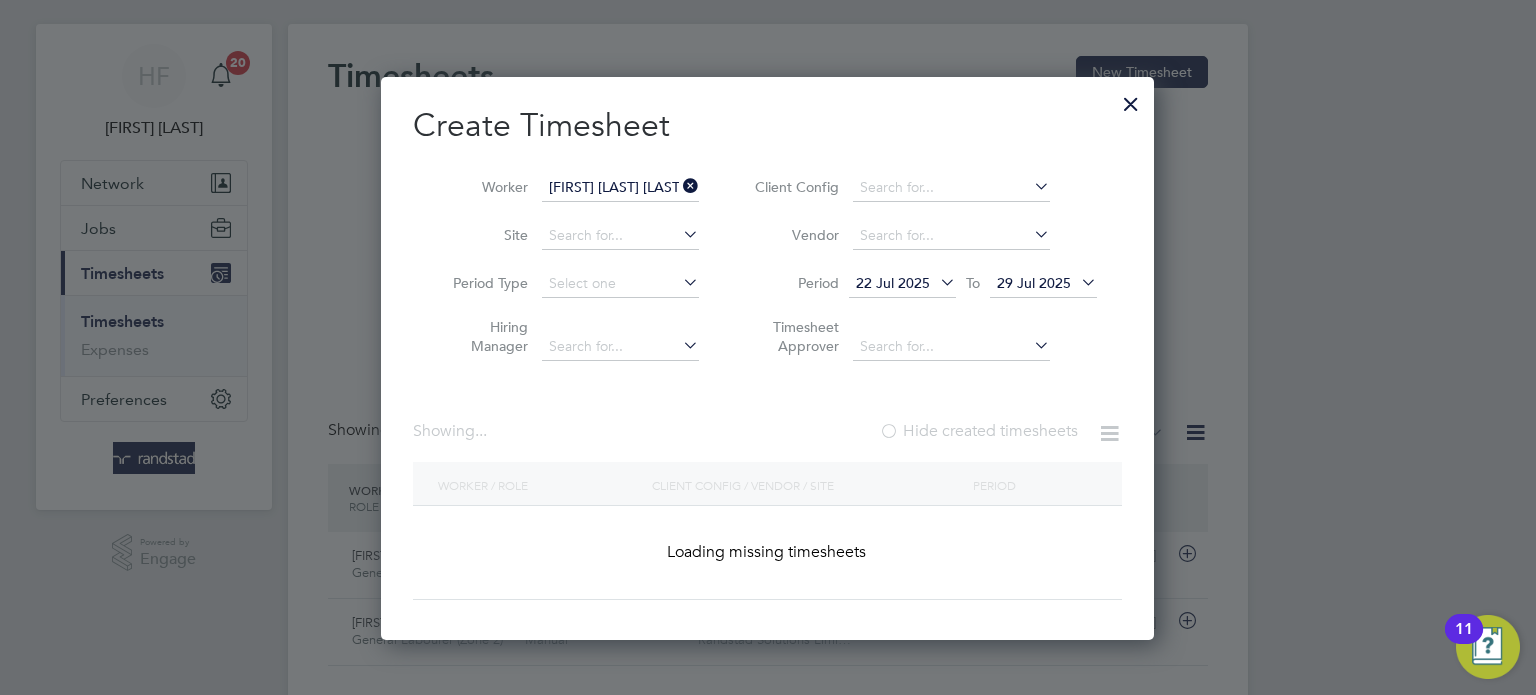 scroll, scrollTop: 10, scrollLeft: 10, axis: both 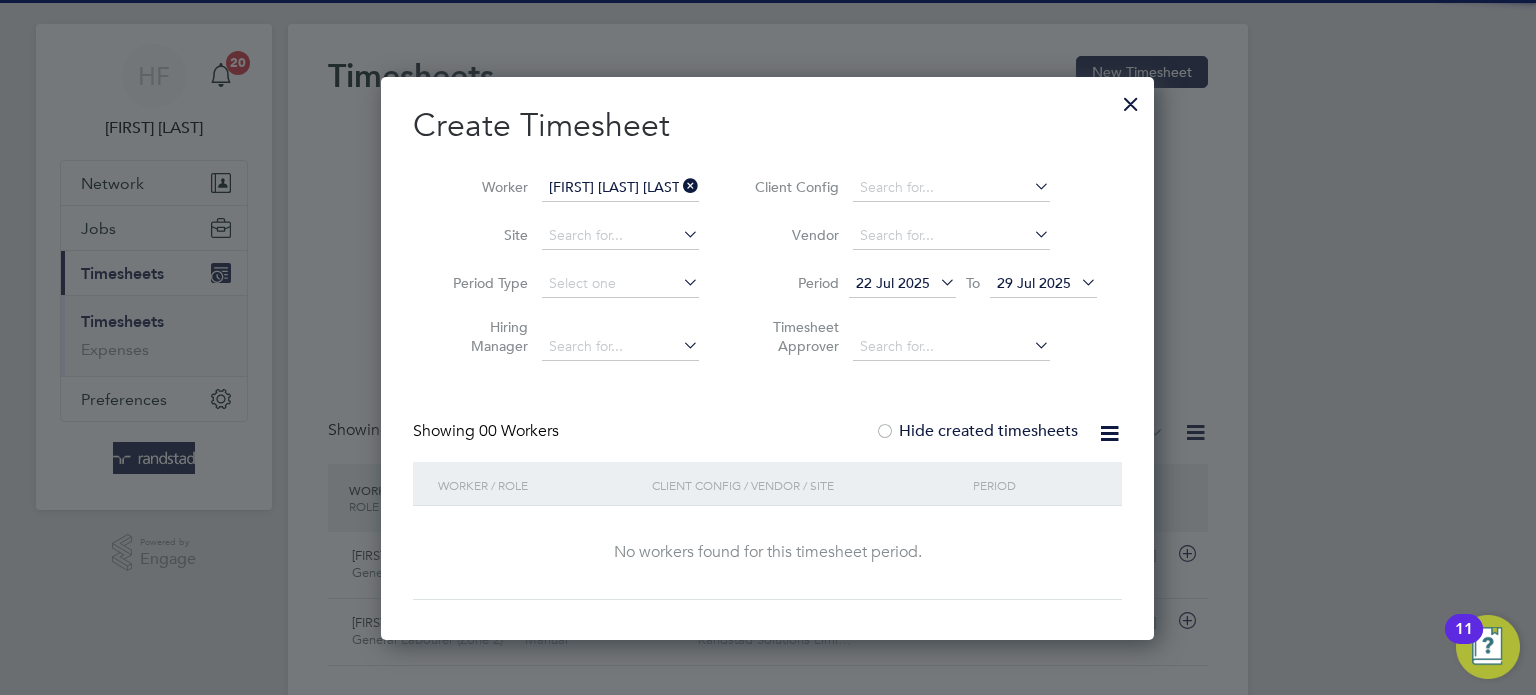 click on "Hide created timesheets" at bounding box center (976, 431) 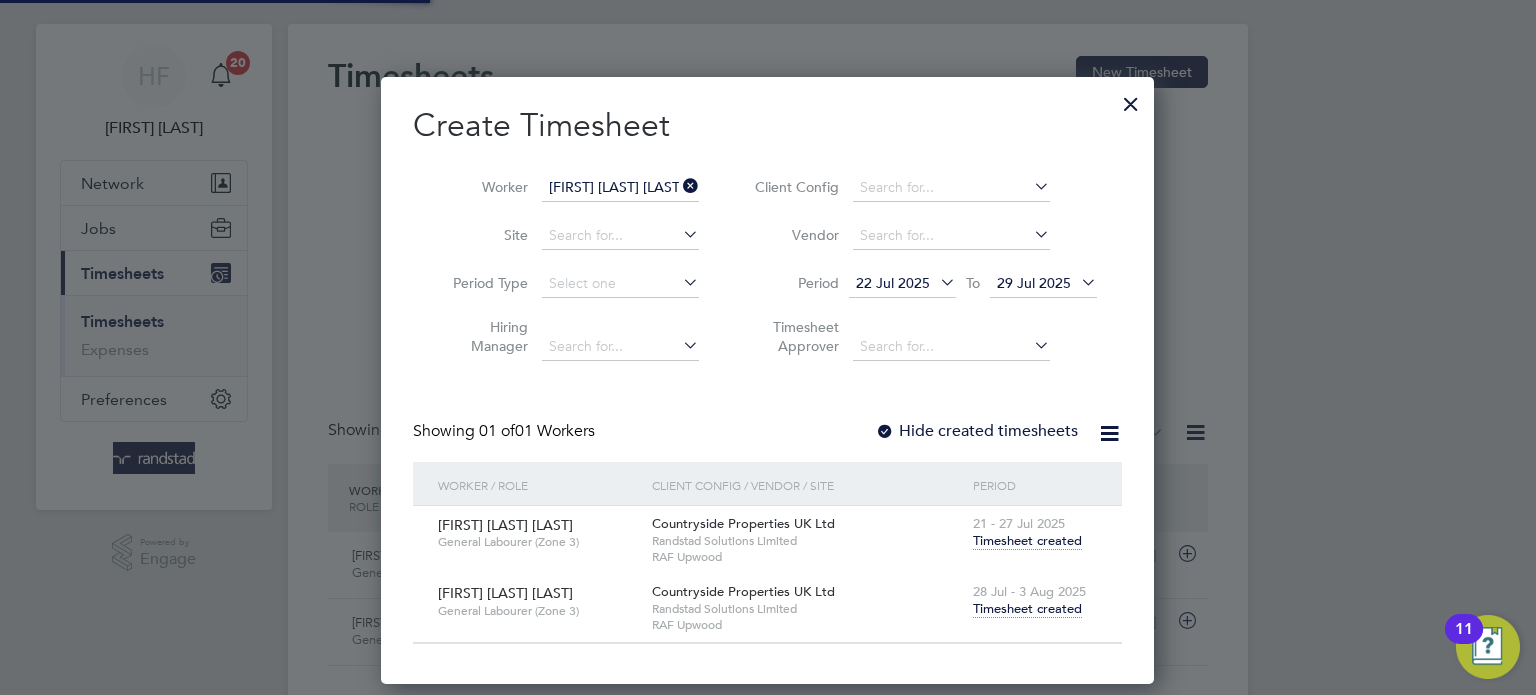 click on "Timesheet created" at bounding box center [1027, 609] 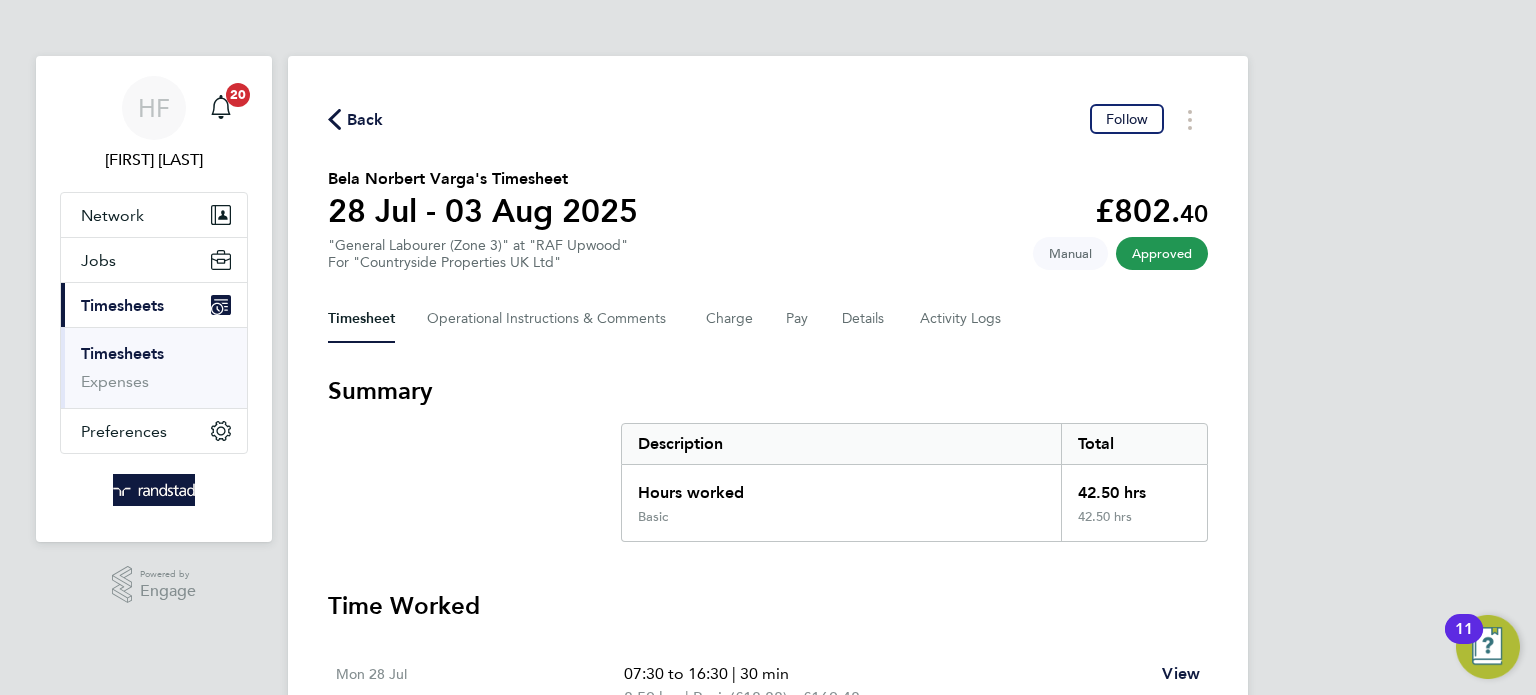 click on "Timesheets" at bounding box center (122, 353) 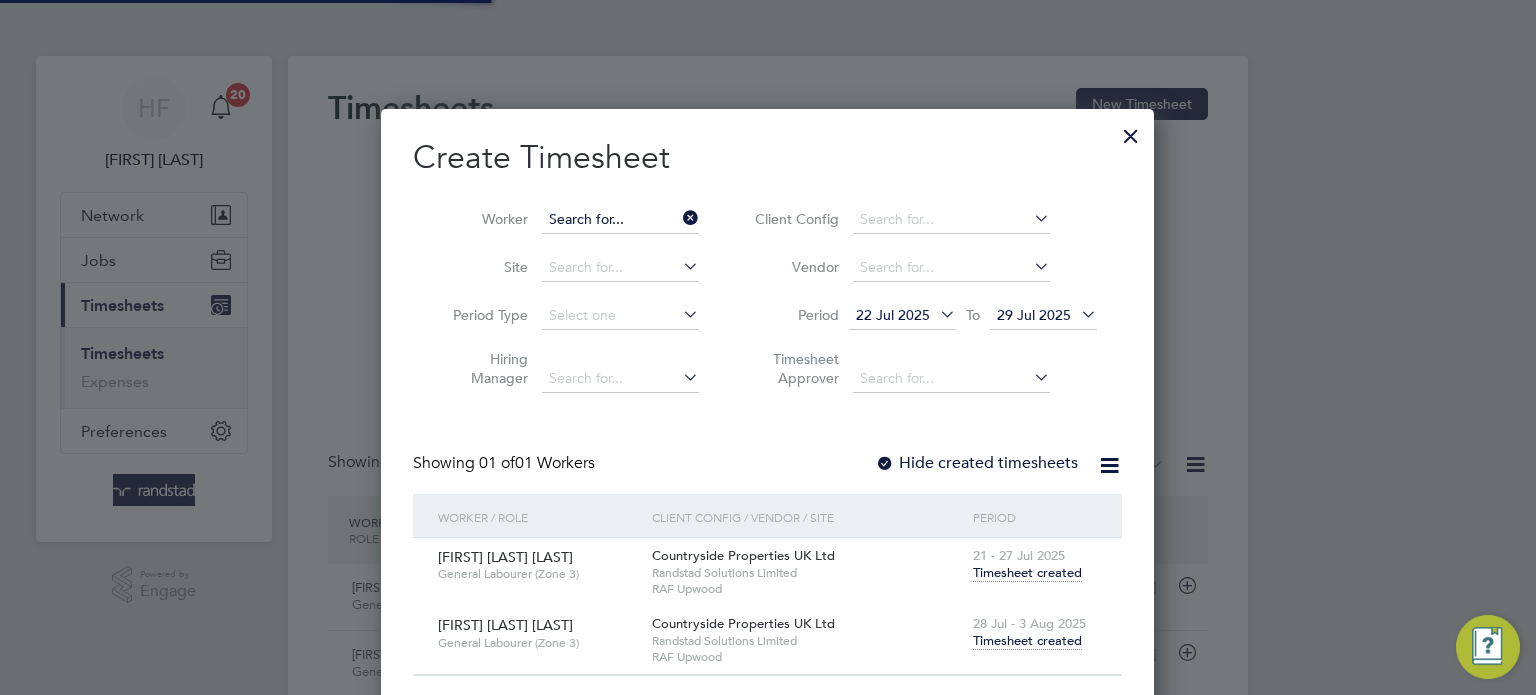 click at bounding box center (620, 220) 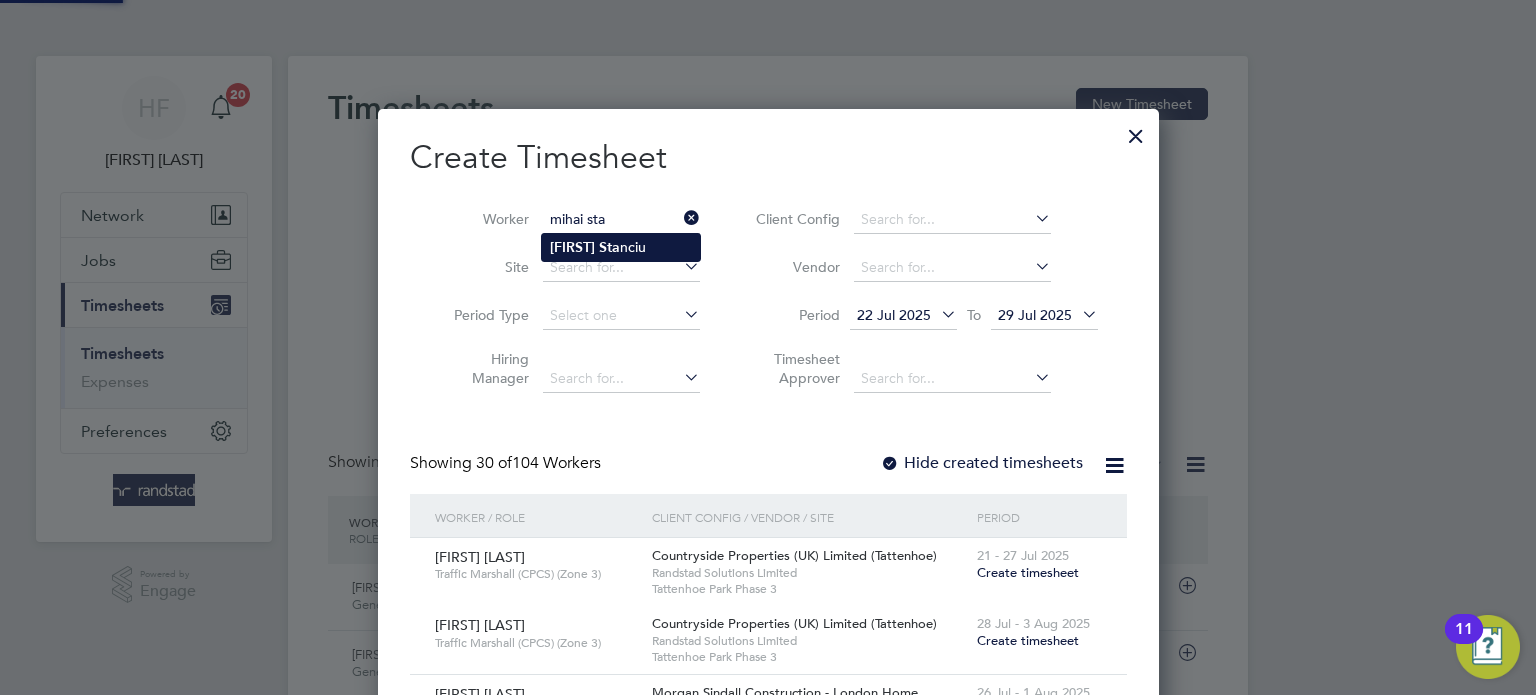 click on "Sta" 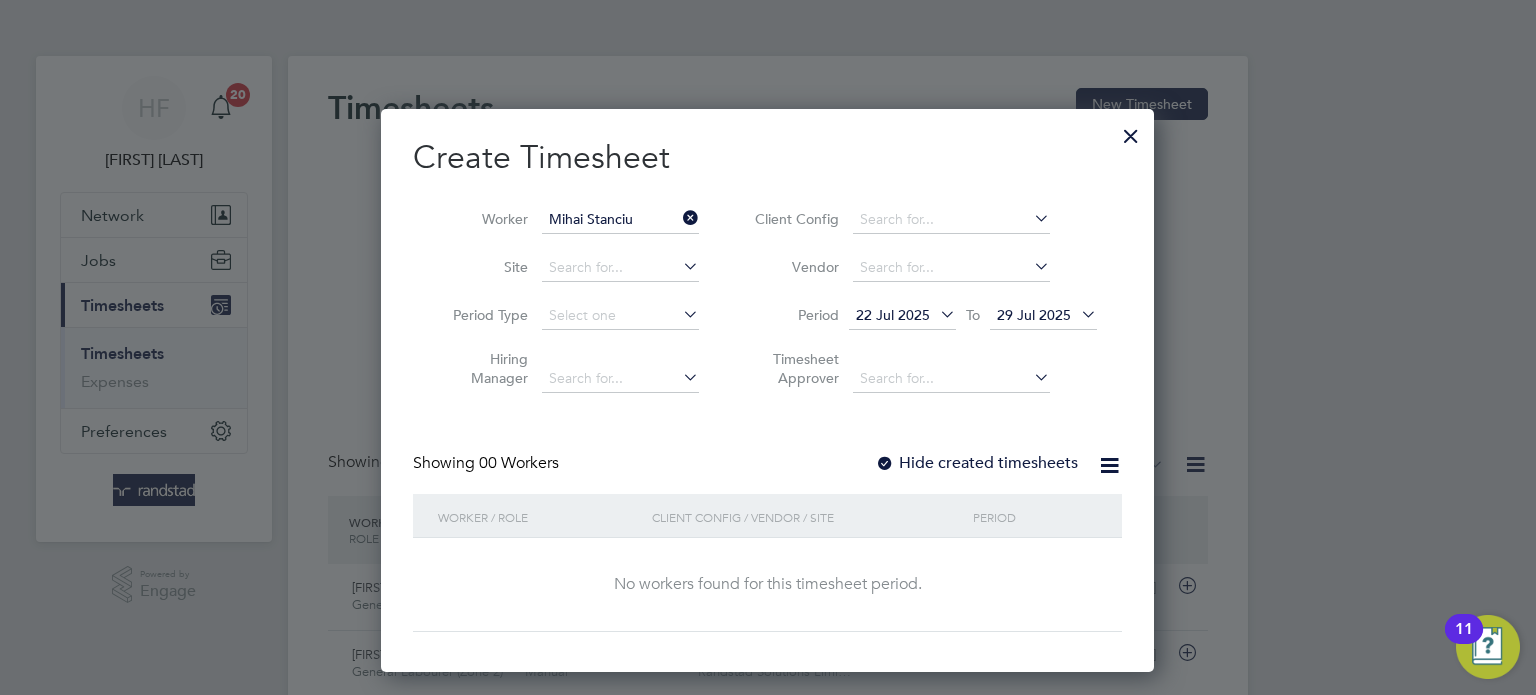 click on "Hide created timesheets" at bounding box center (976, 463) 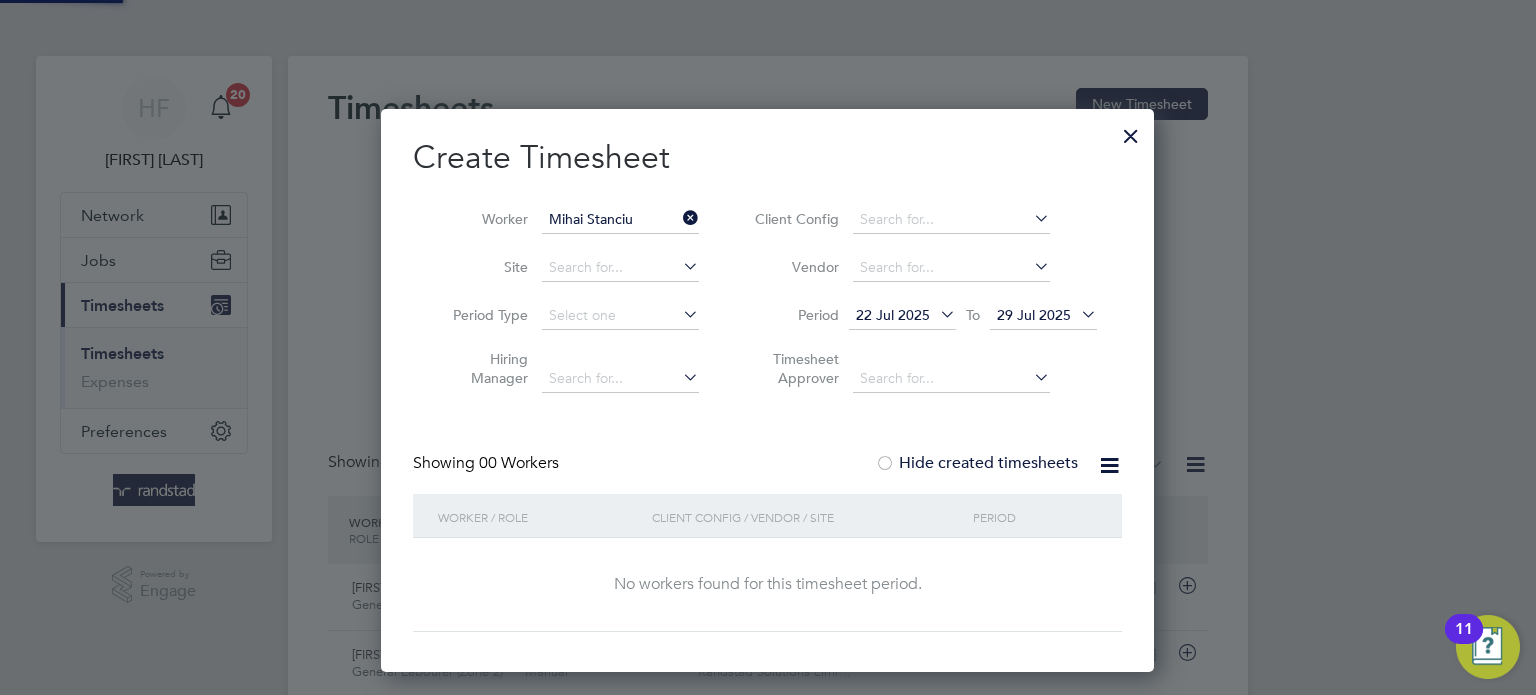 click on "Hide created timesheets" at bounding box center [976, 463] 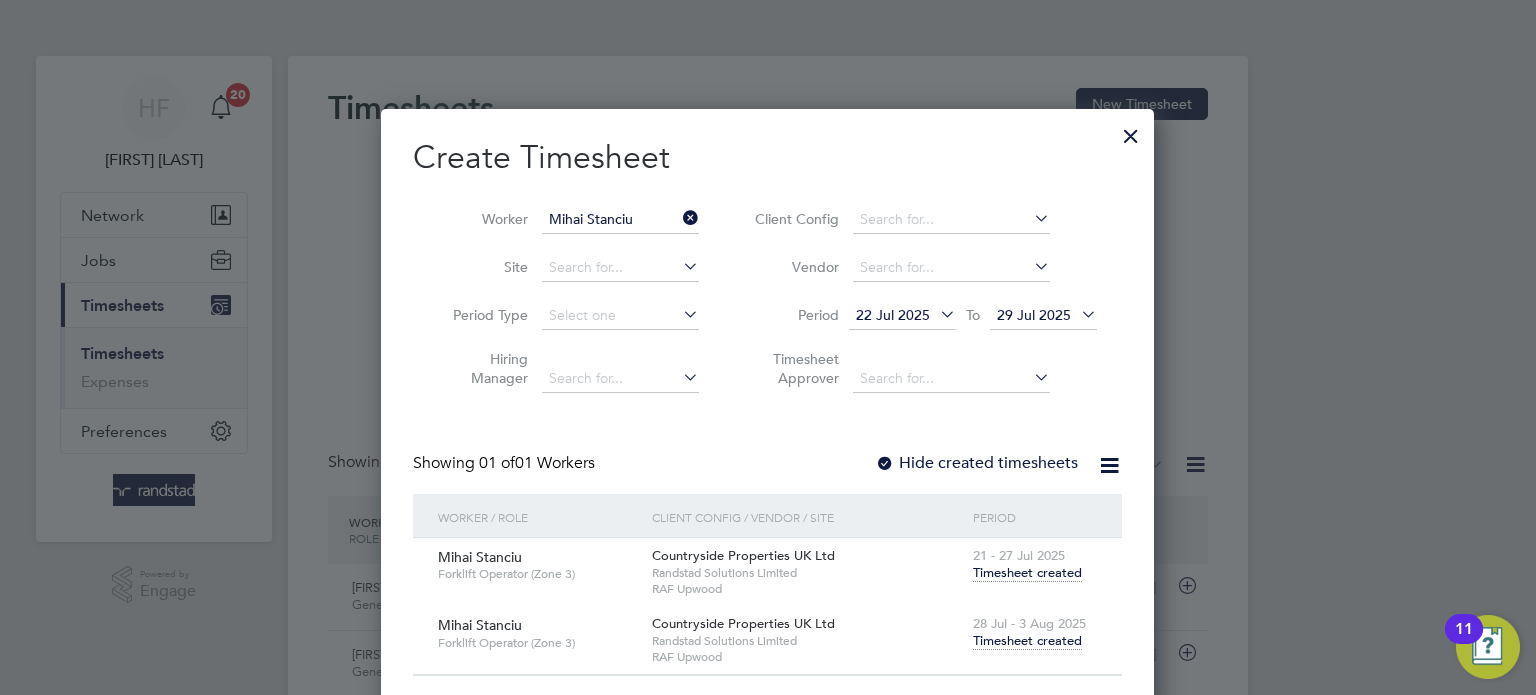 click on "Timesheet created" at bounding box center (1027, 641) 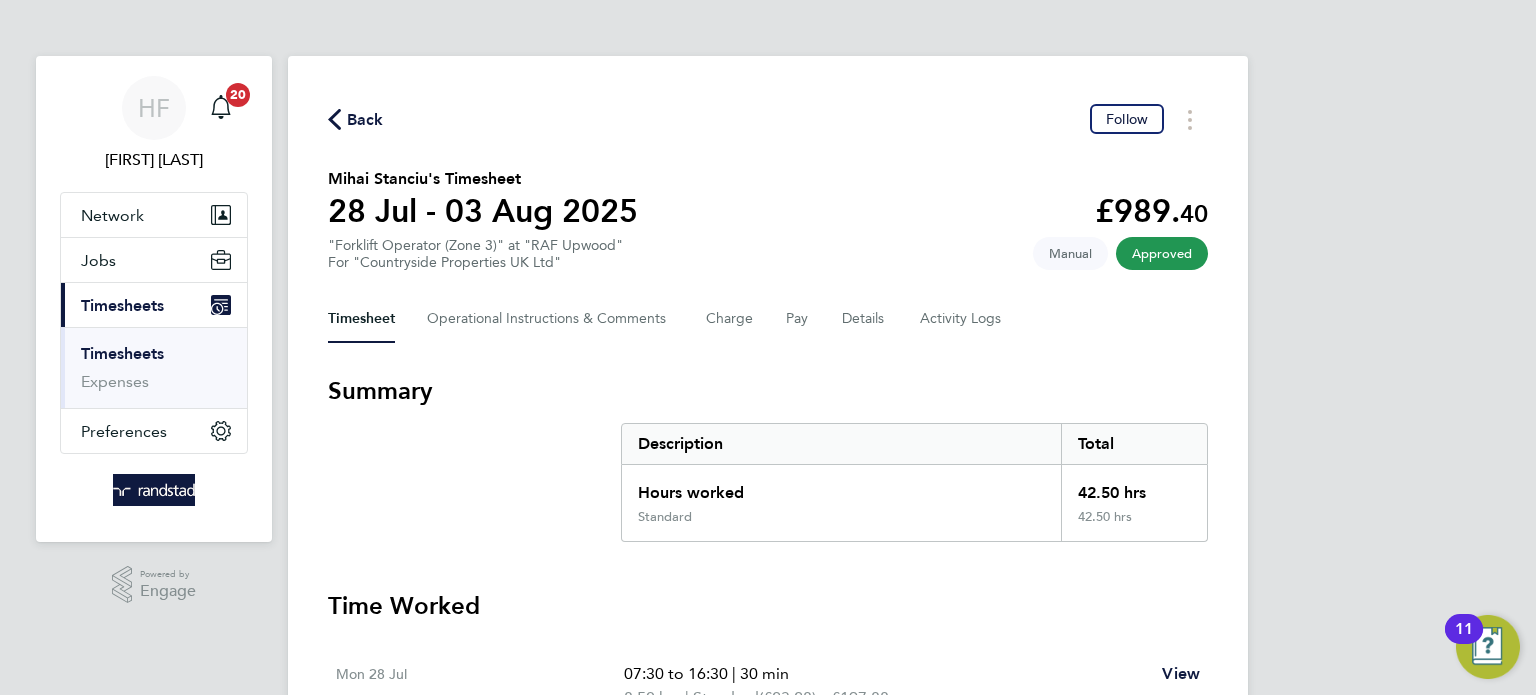 click on "Timesheets" at bounding box center [122, 353] 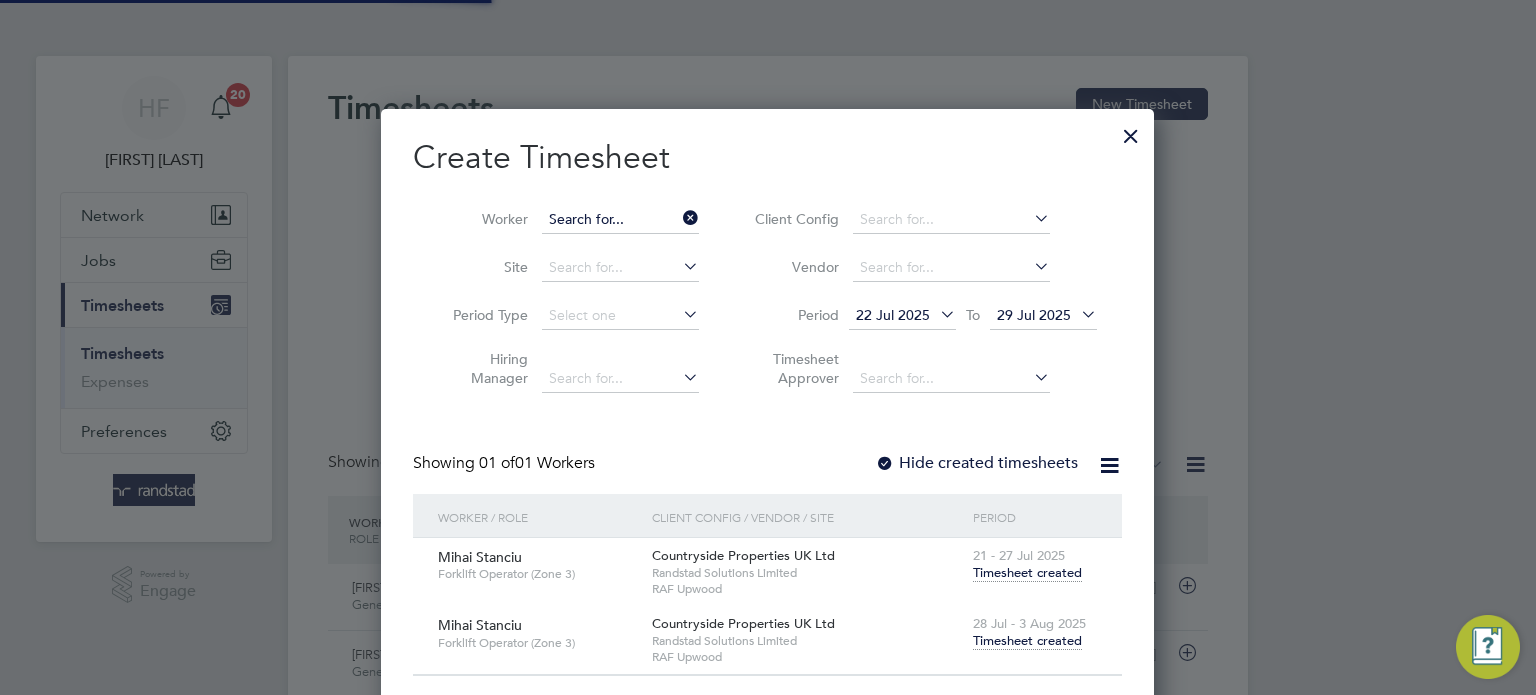 click at bounding box center (620, 220) 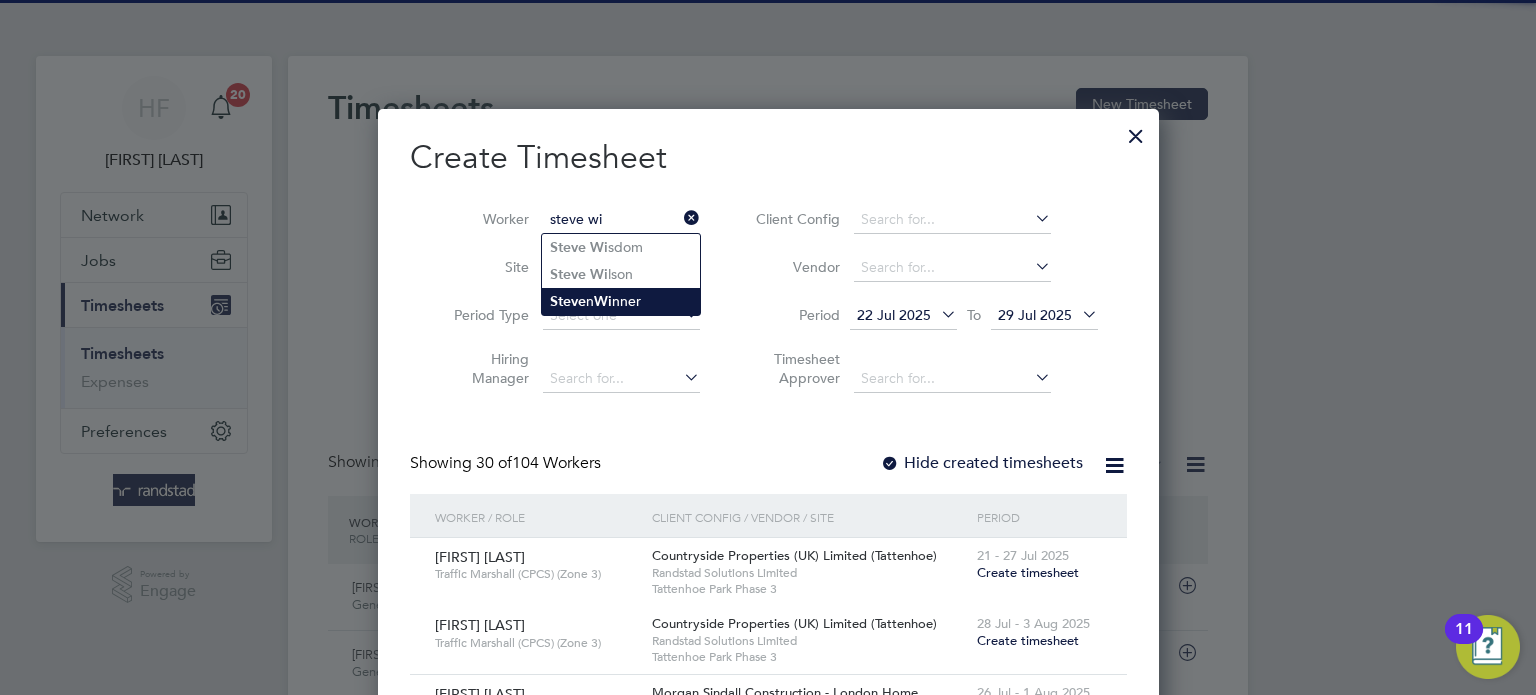 click on "[FIRST] [LAST]" 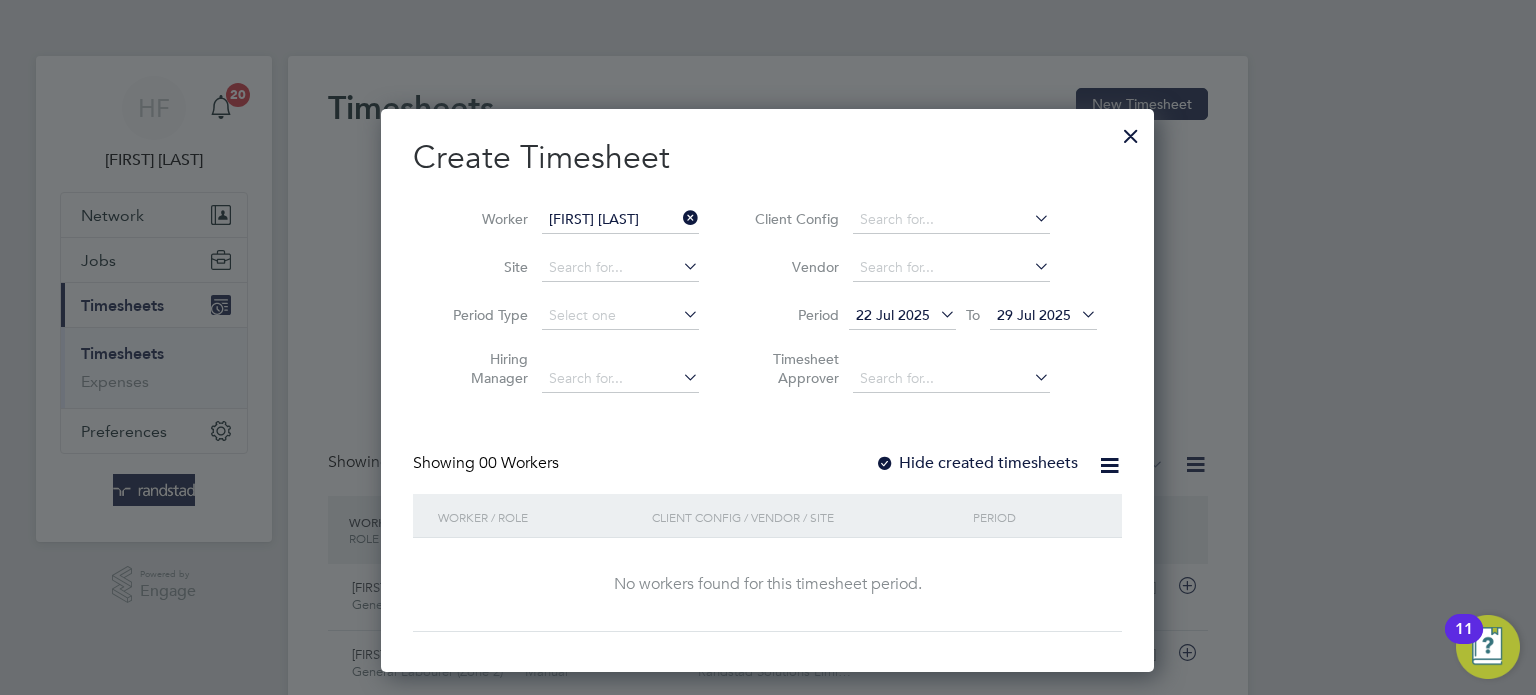 click on "Hide created timesheets" at bounding box center [976, 463] 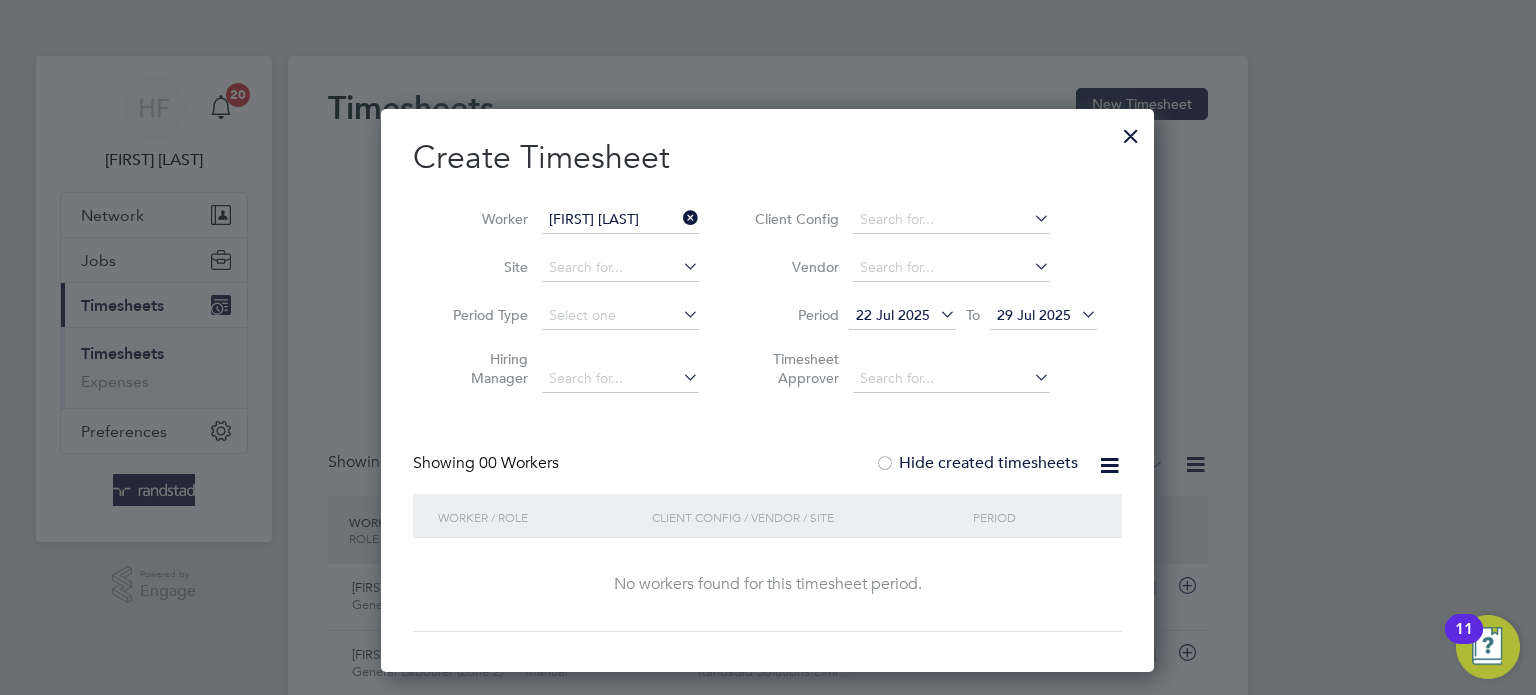 click on "Hide created timesheets" at bounding box center (976, 463) 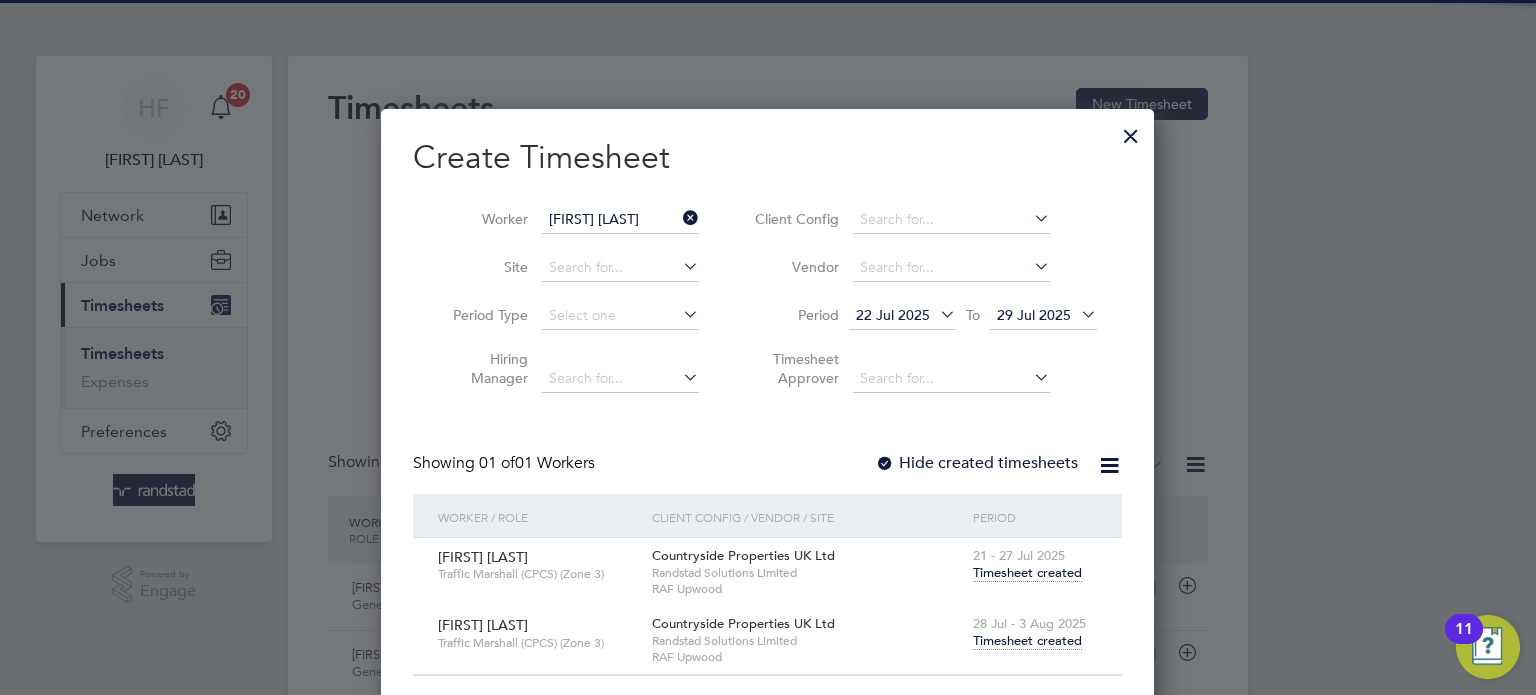 click on "Timesheet created" at bounding box center [1027, 641] 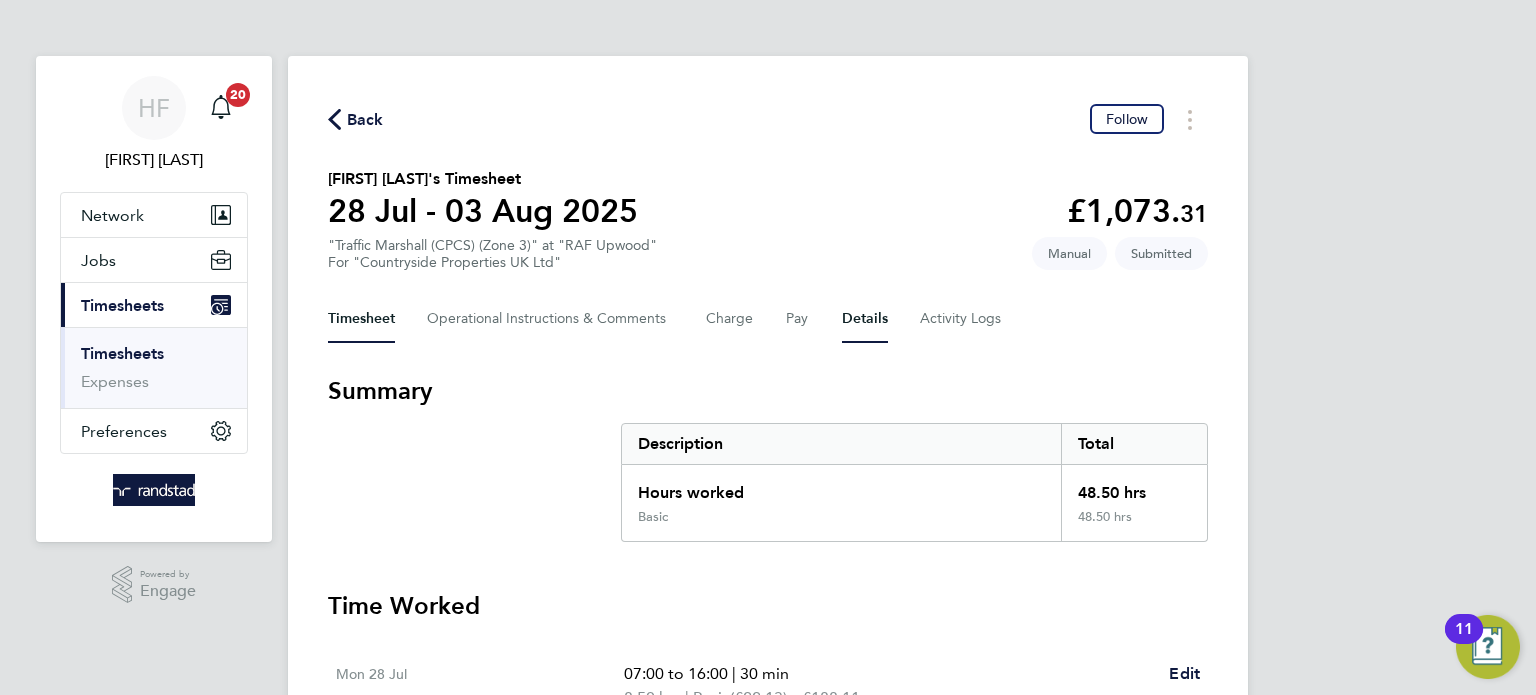 click on "Timesheet   Operational Instructions & Comments   Charge   Pay   Details   Activity Logs" 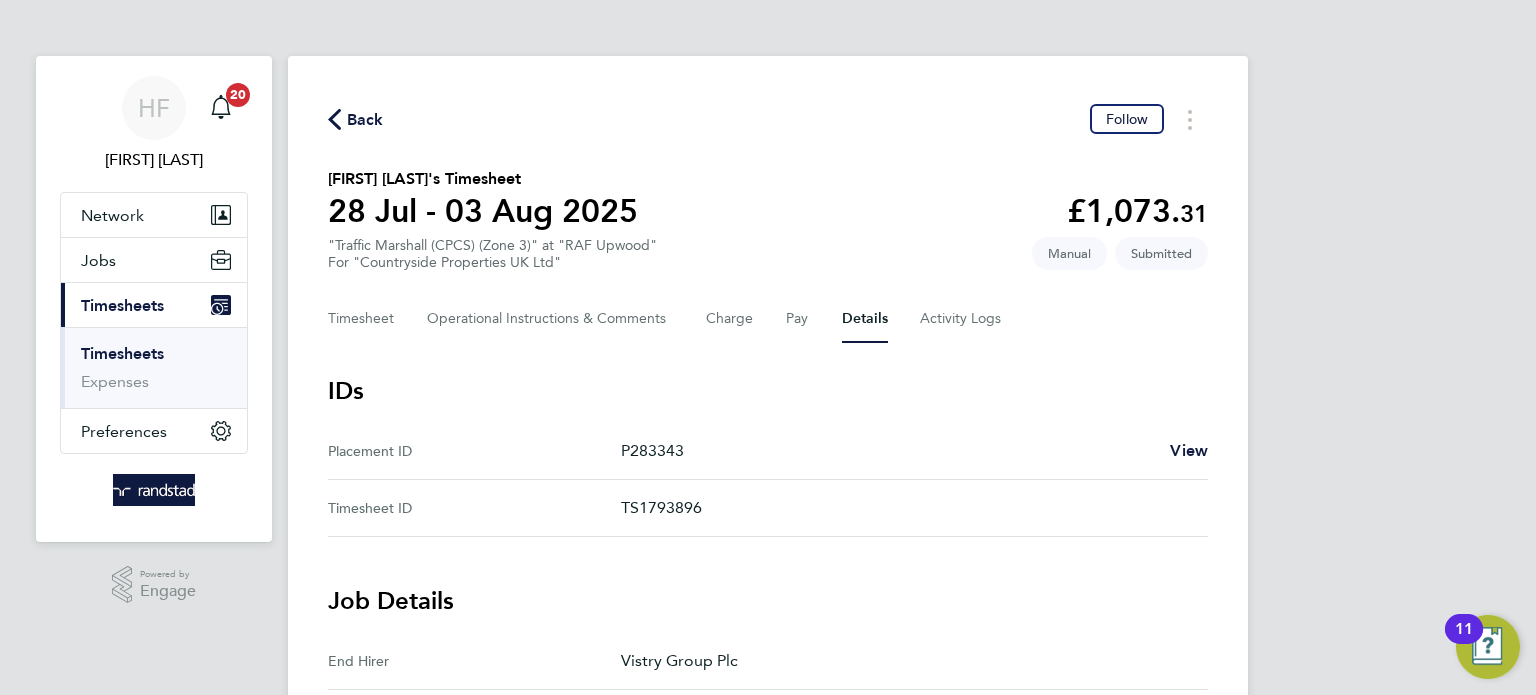 drag, startPoint x: 103, startPoint y: 355, endPoint x: 452, endPoint y: 270, distance: 359.2019 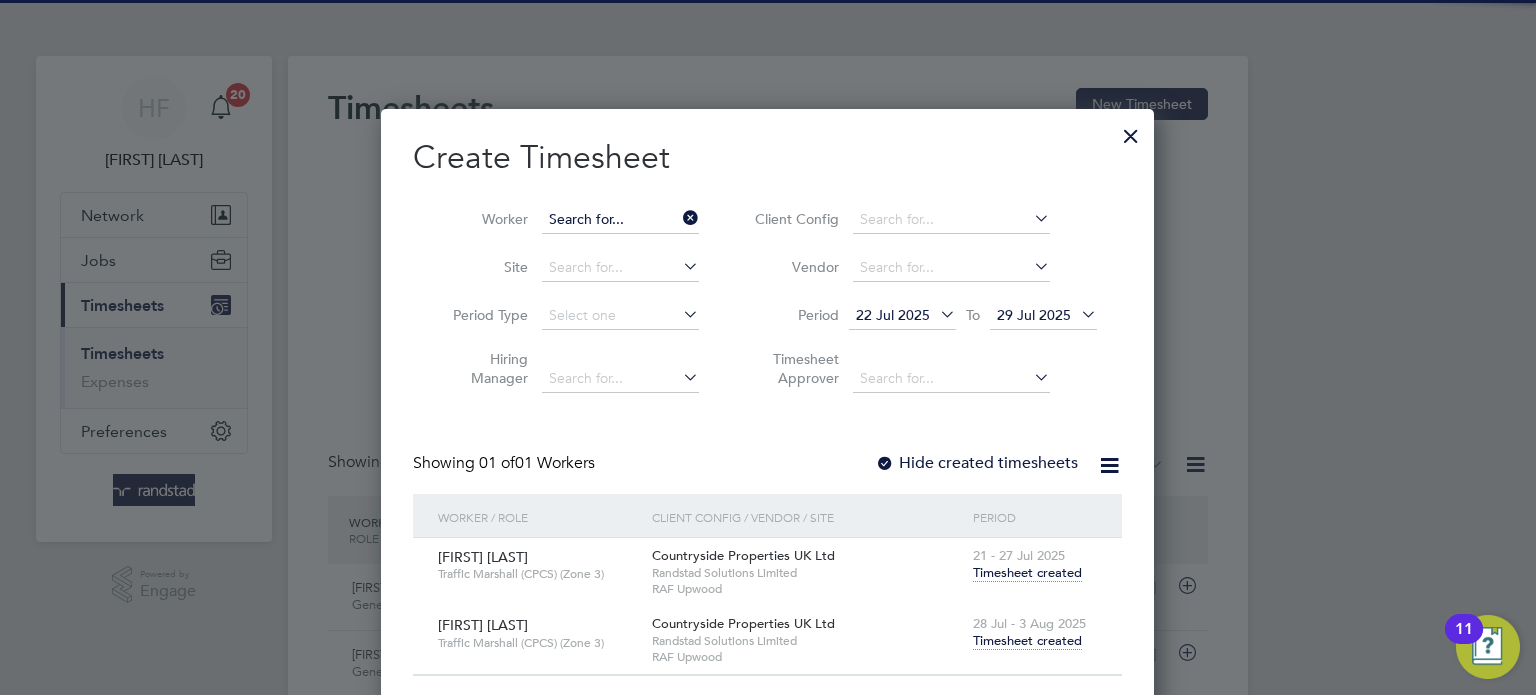 click at bounding box center [620, 220] 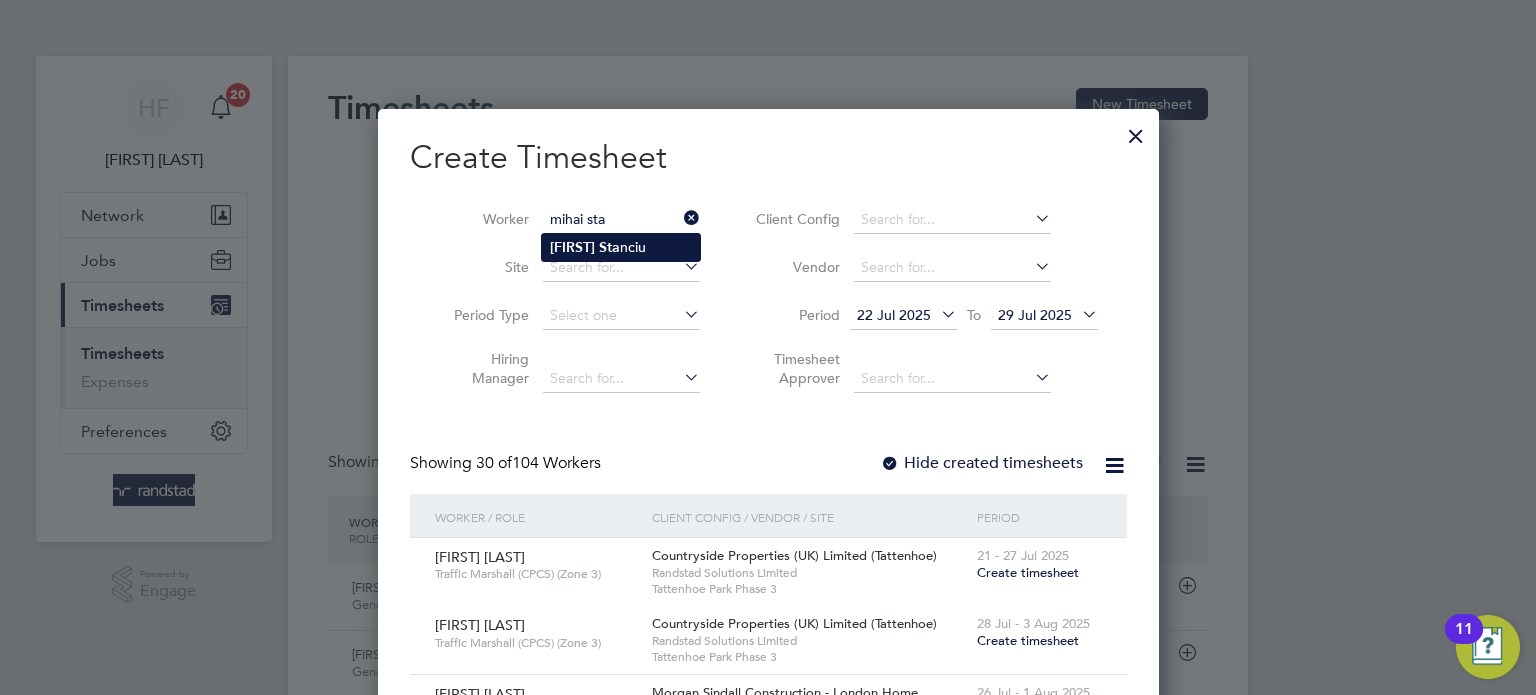 click on "[FIRST]   [LAST]" 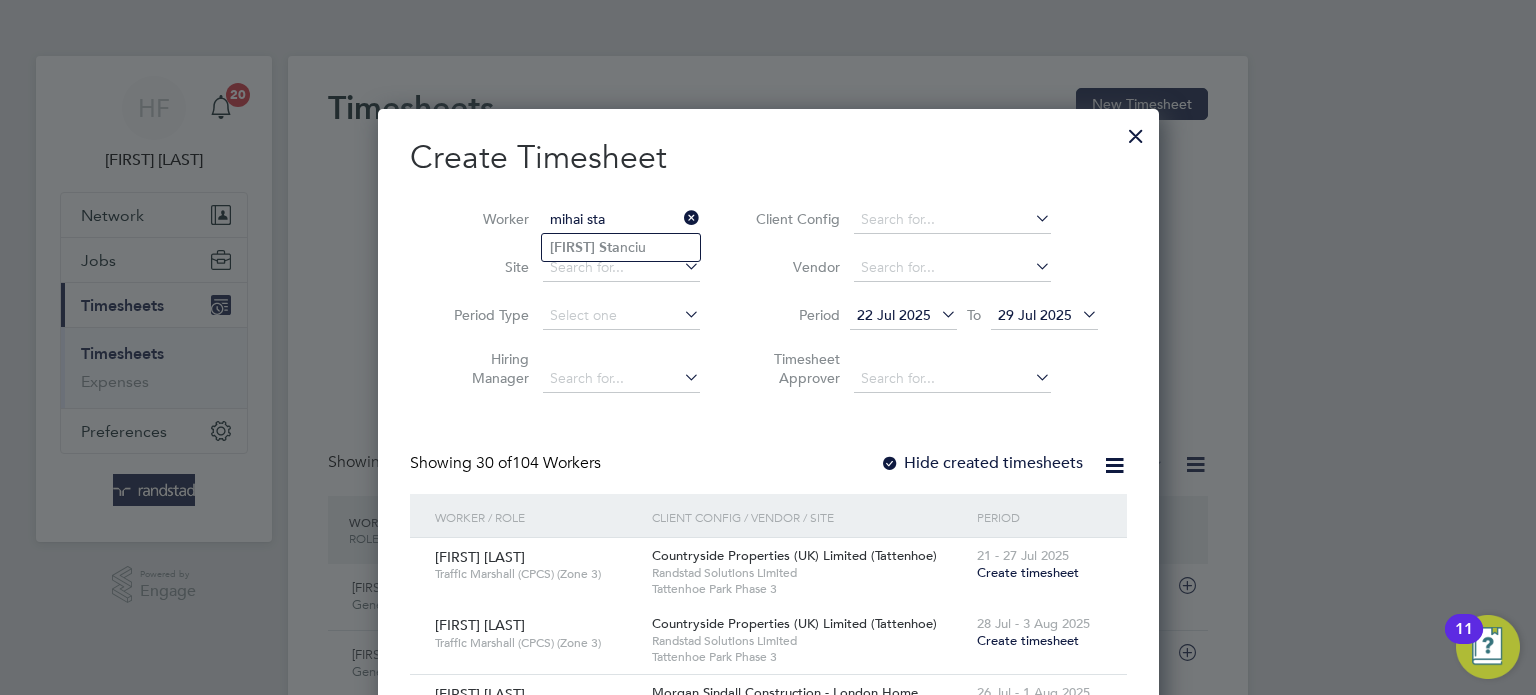 type on "Mihai Stanciu" 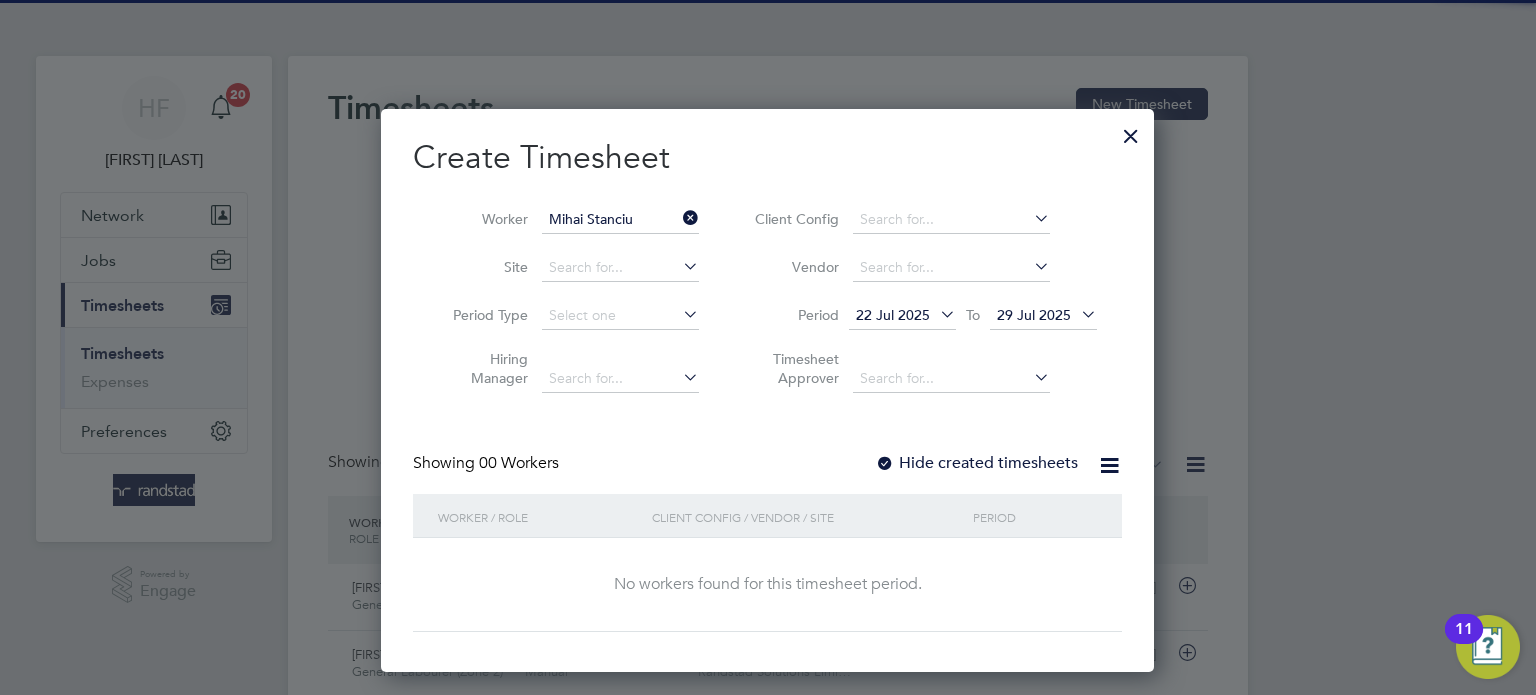 click on "Hide created timesheets" at bounding box center [976, 463] 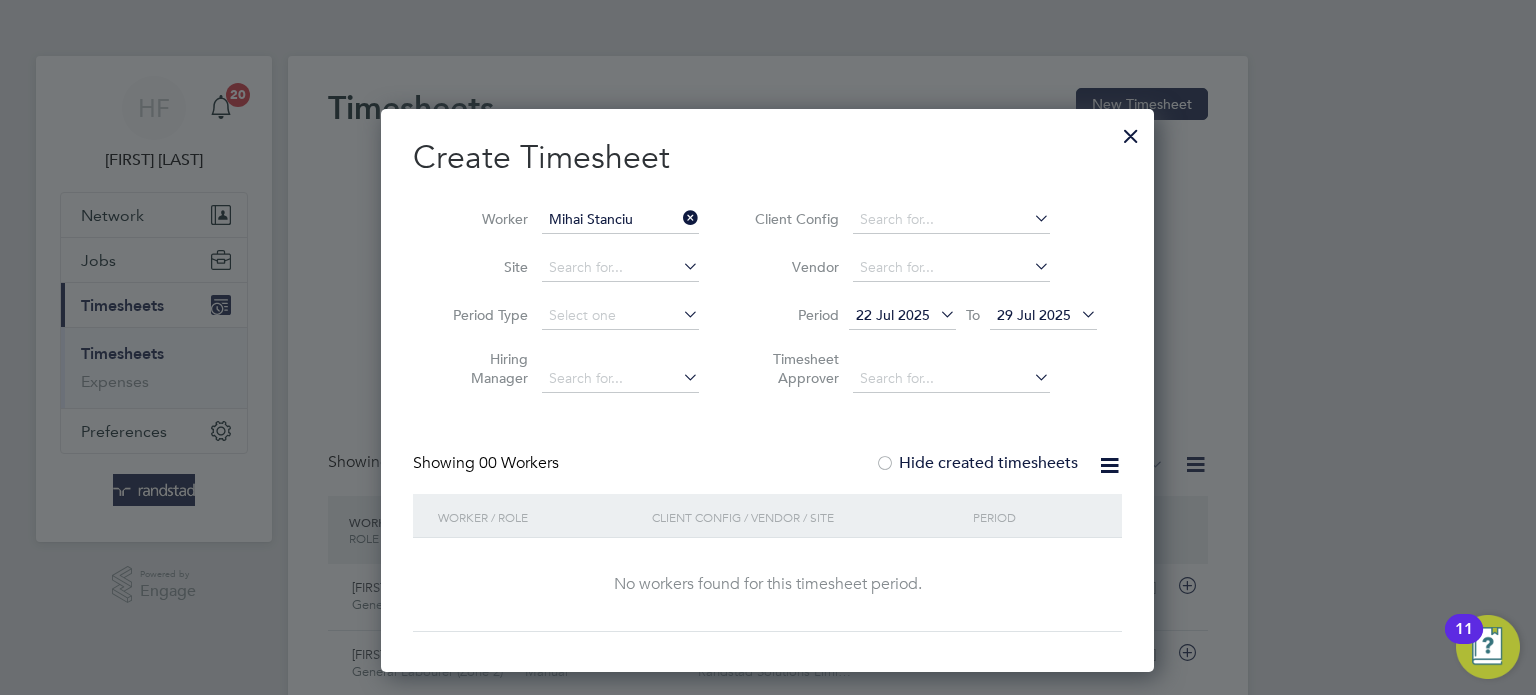 click on "Hide created timesheets" at bounding box center [976, 463] 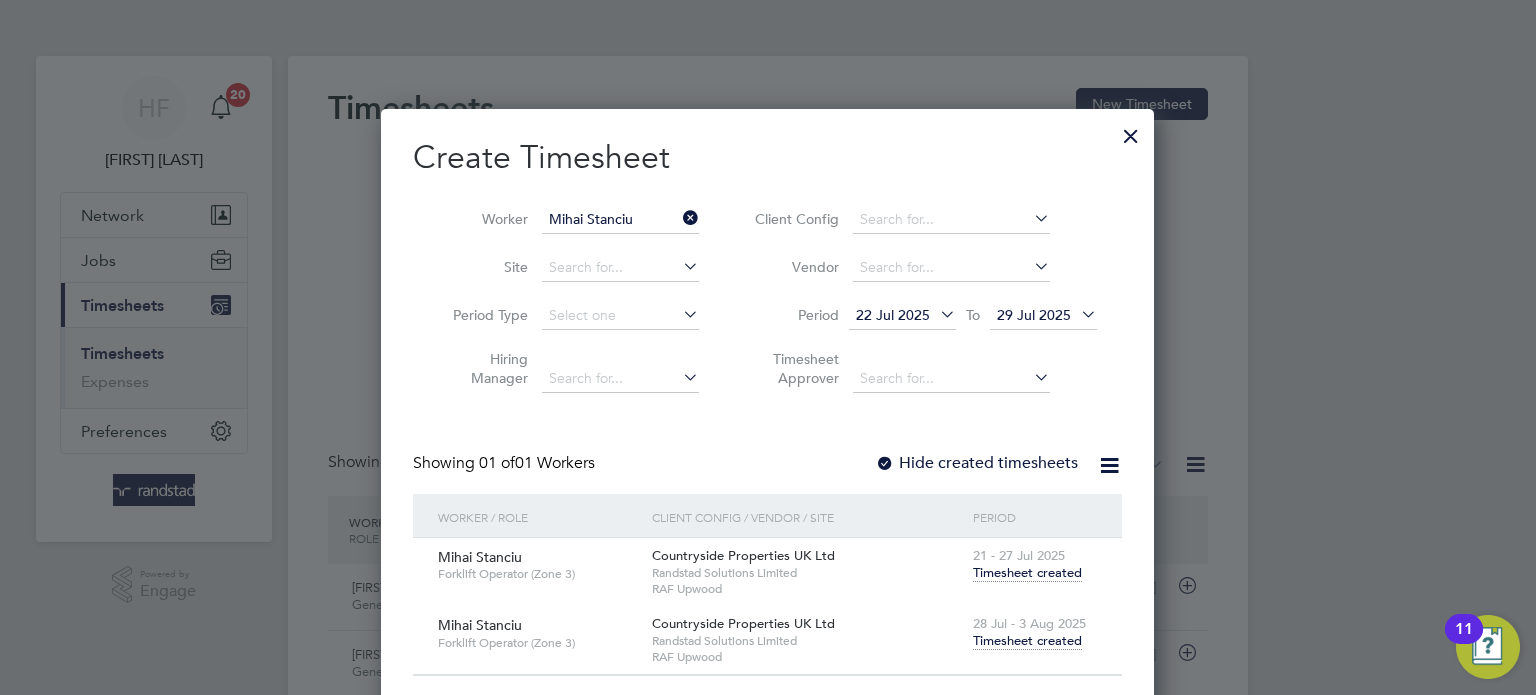 click on "Timesheet created" at bounding box center (1027, 641) 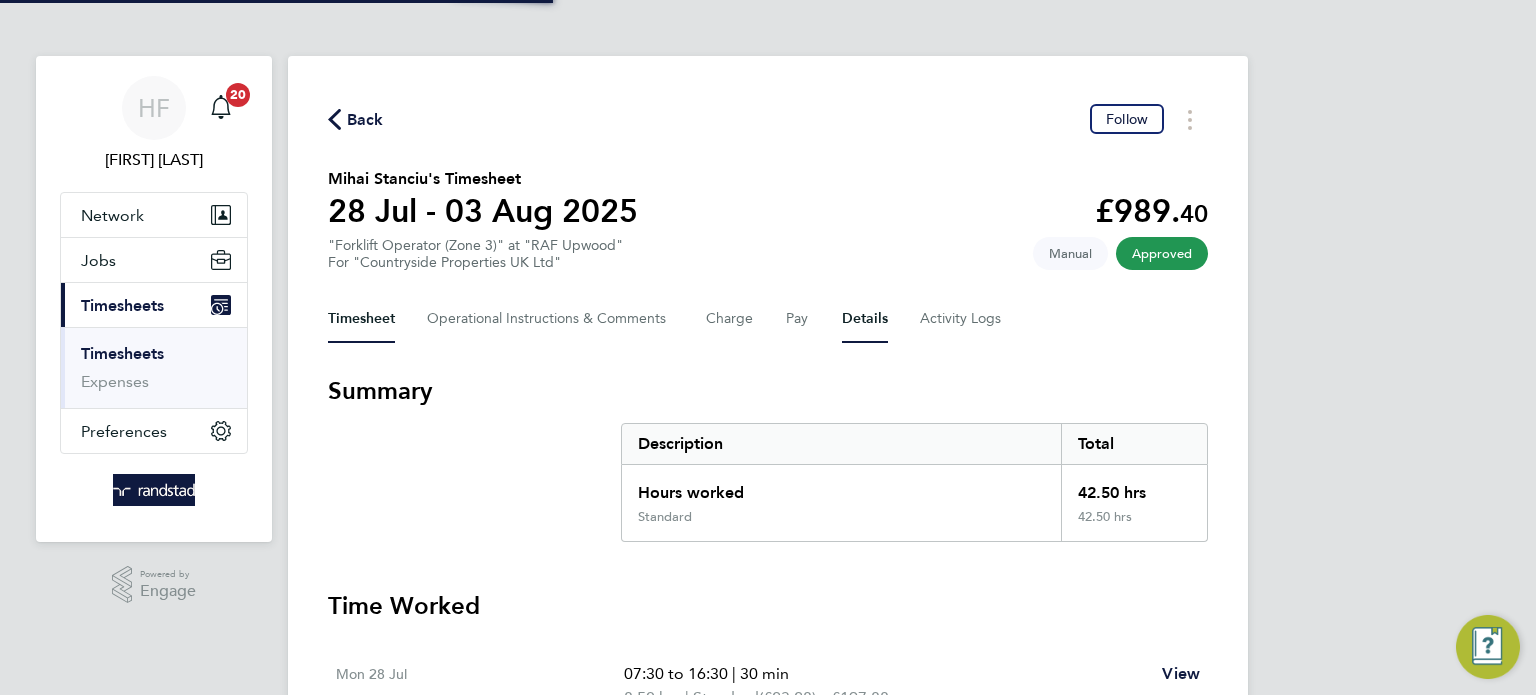 click on "Details" at bounding box center [865, 319] 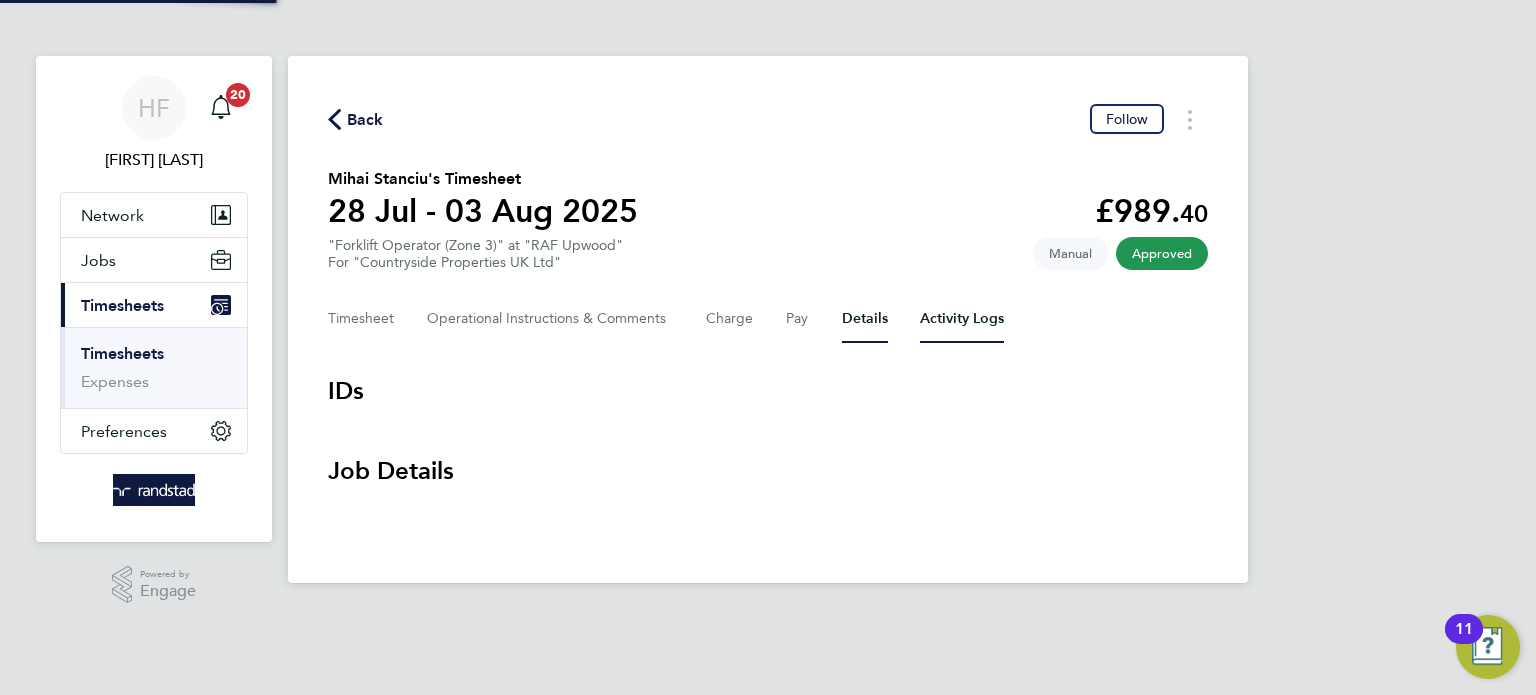 click on "Activity Logs" at bounding box center [962, 319] 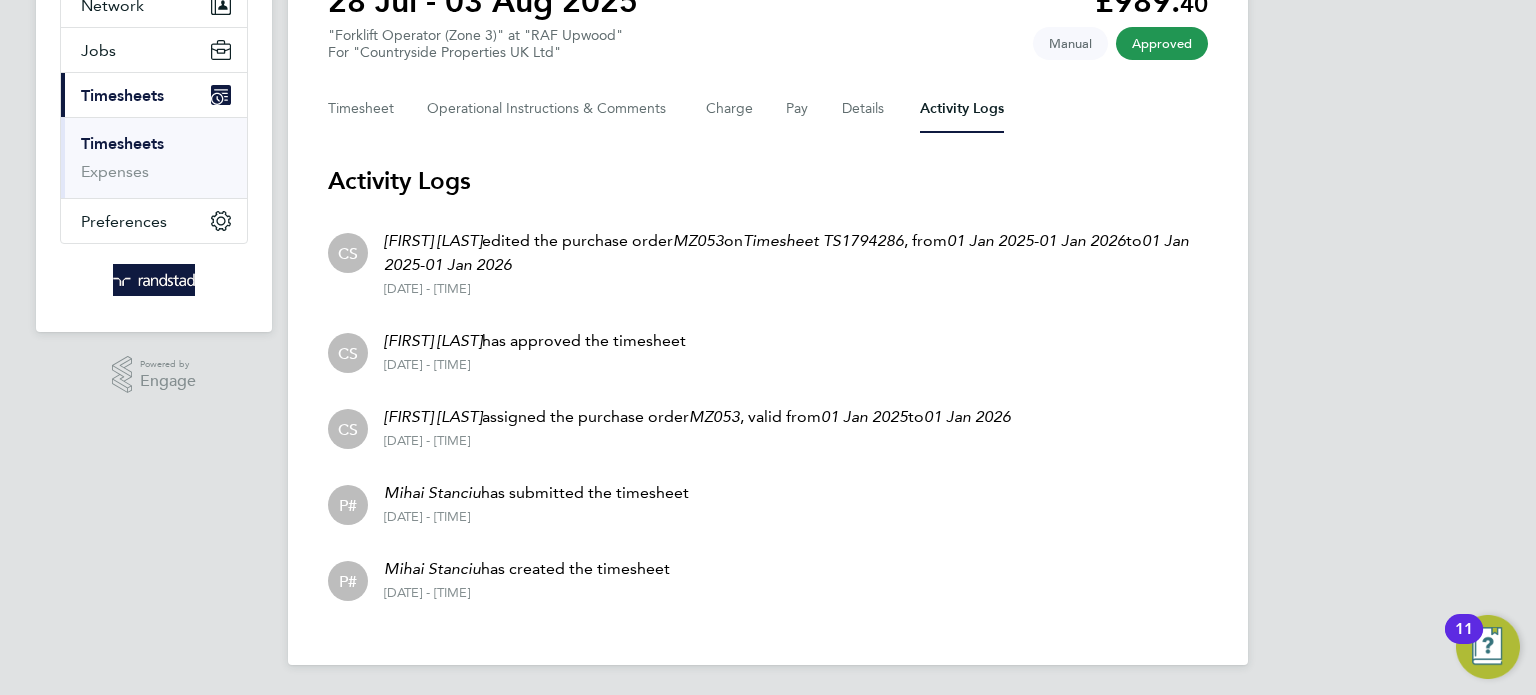 click on "Timesheets" at bounding box center (156, 148) 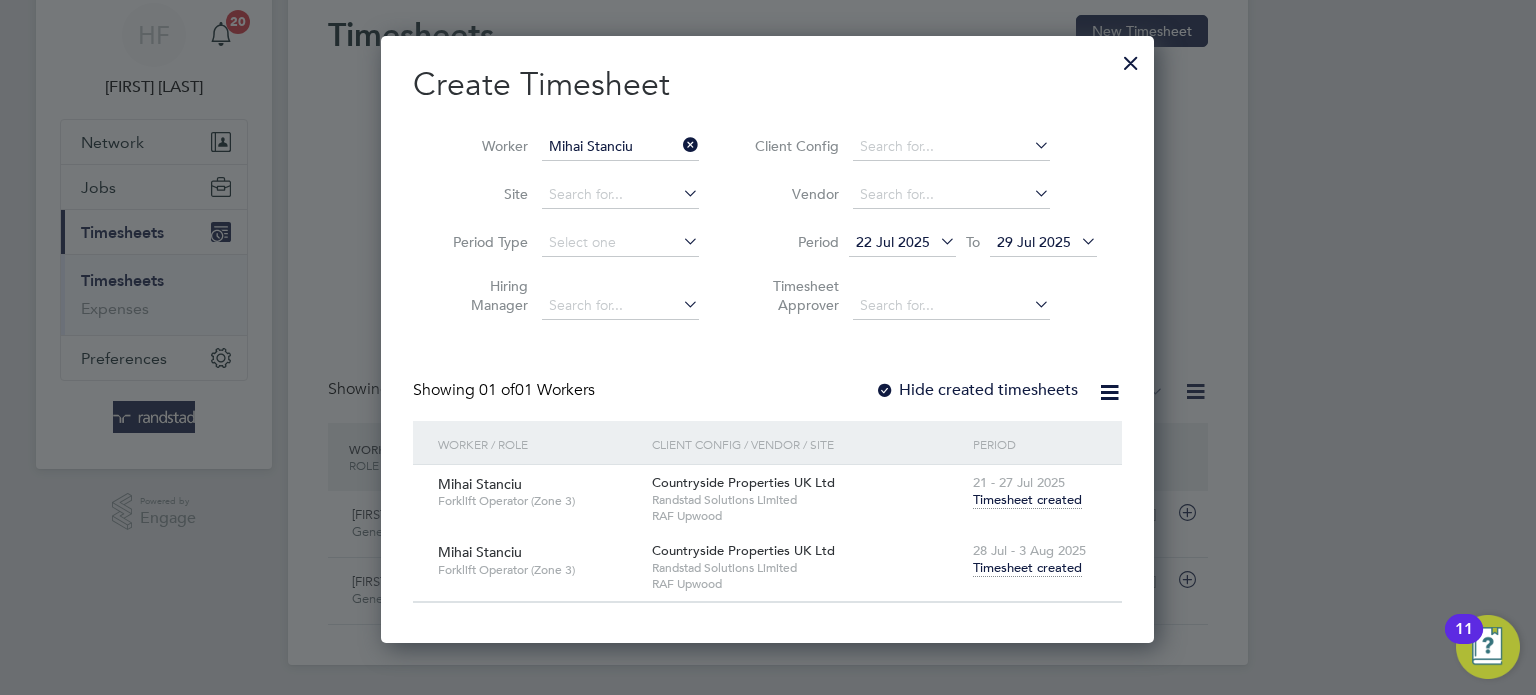 click at bounding box center [1131, 58] 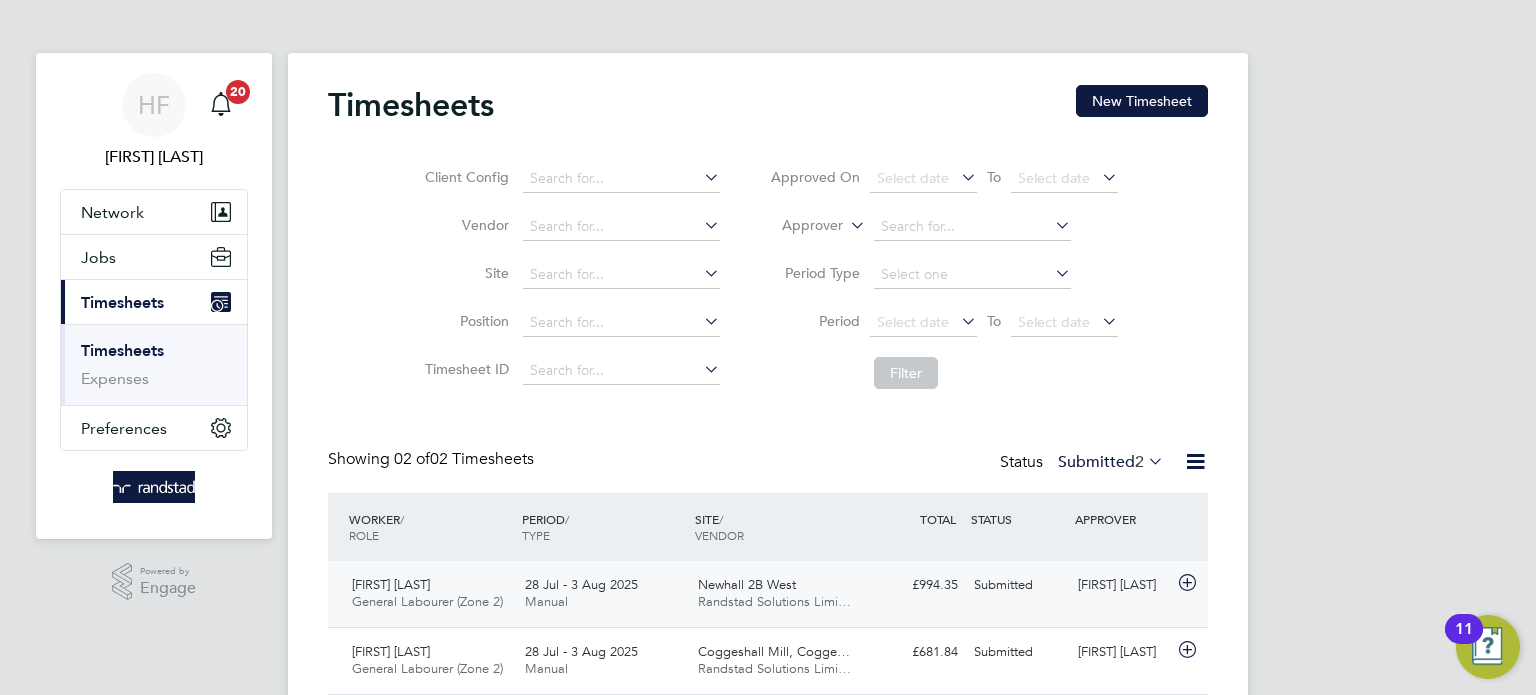 scroll, scrollTop: 0, scrollLeft: 0, axis: both 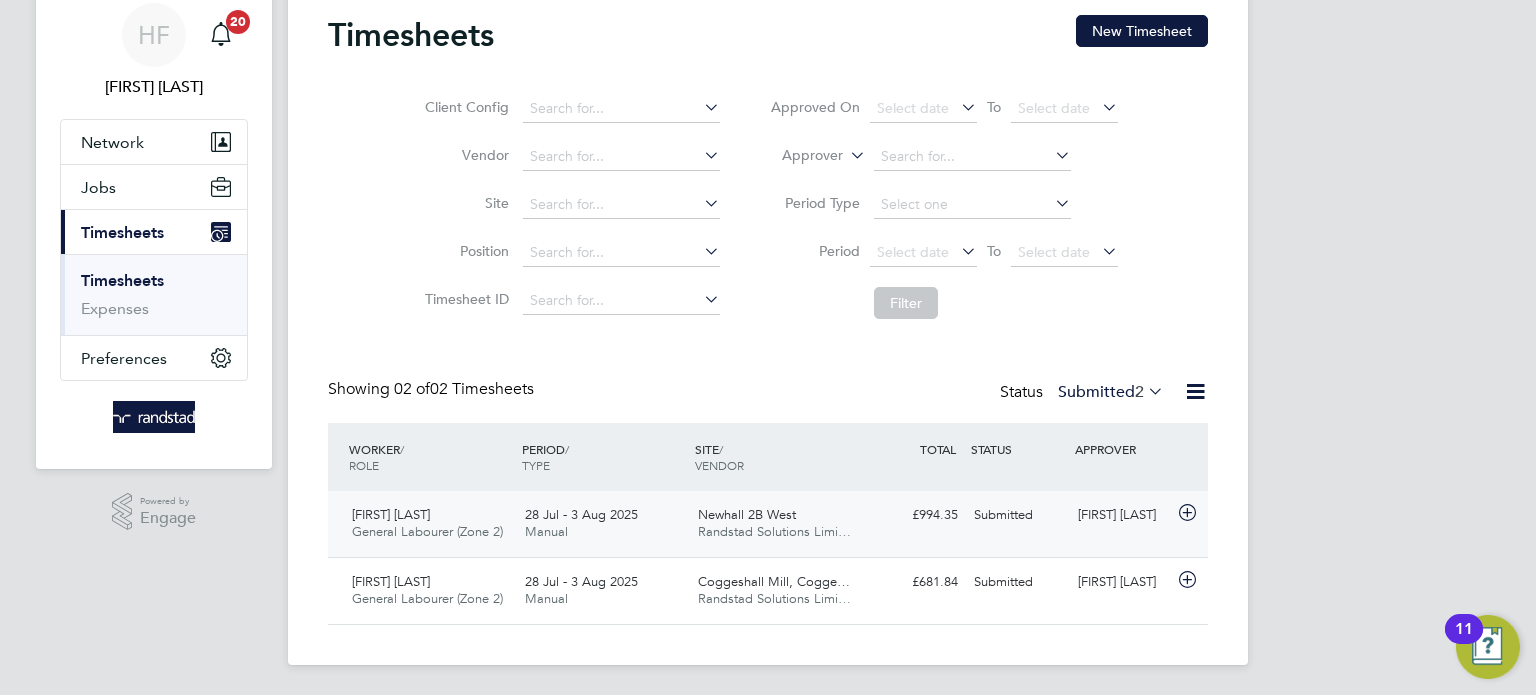 click on "[FIRST] [LAST]" 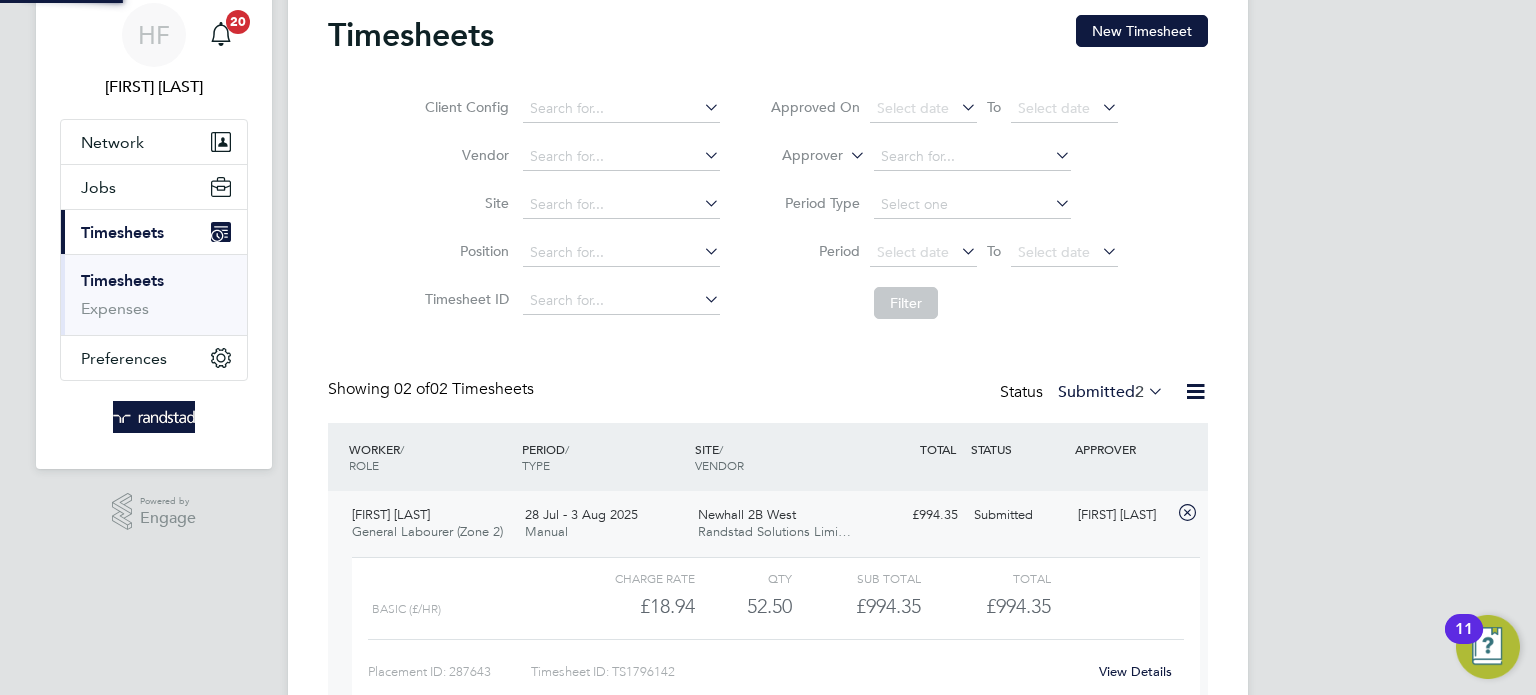 scroll, scrollTop: 9, scrollLeft: 9, axis: both 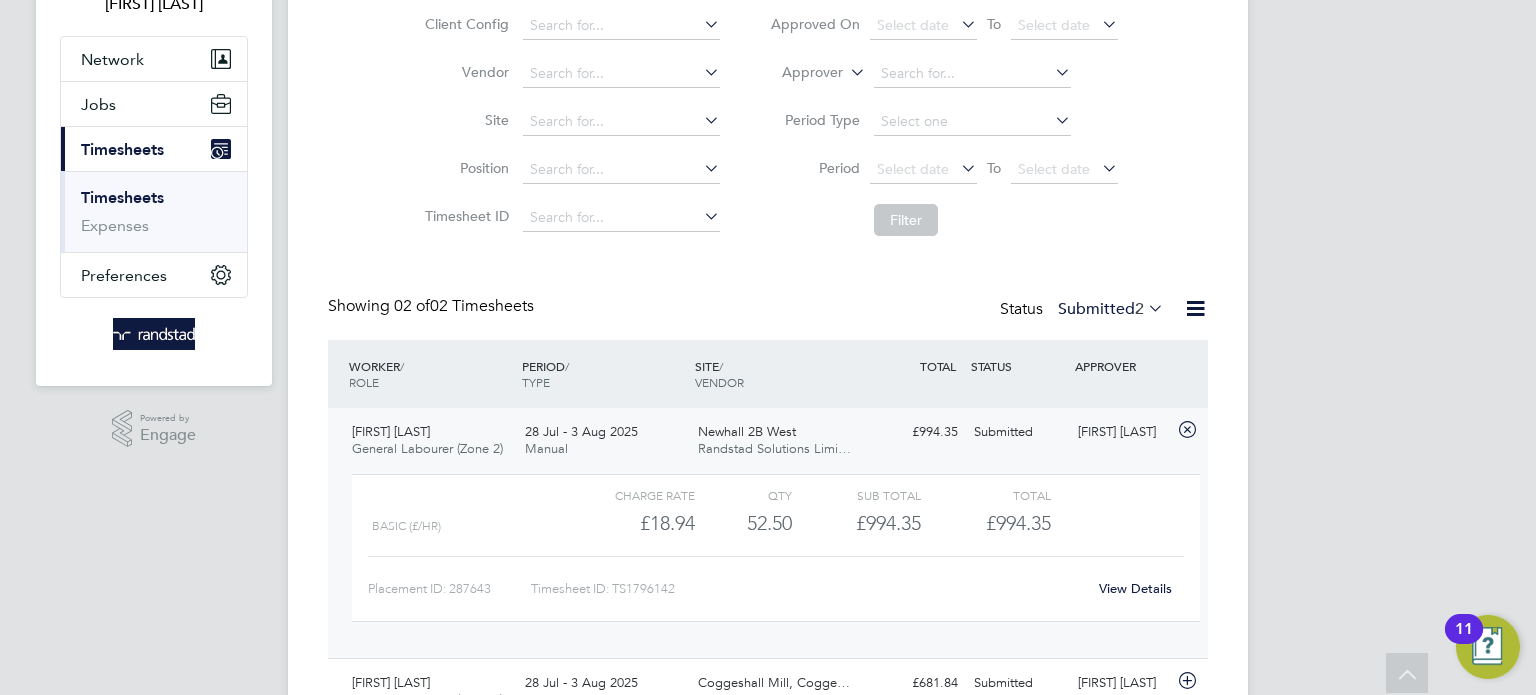 click on "View Details" 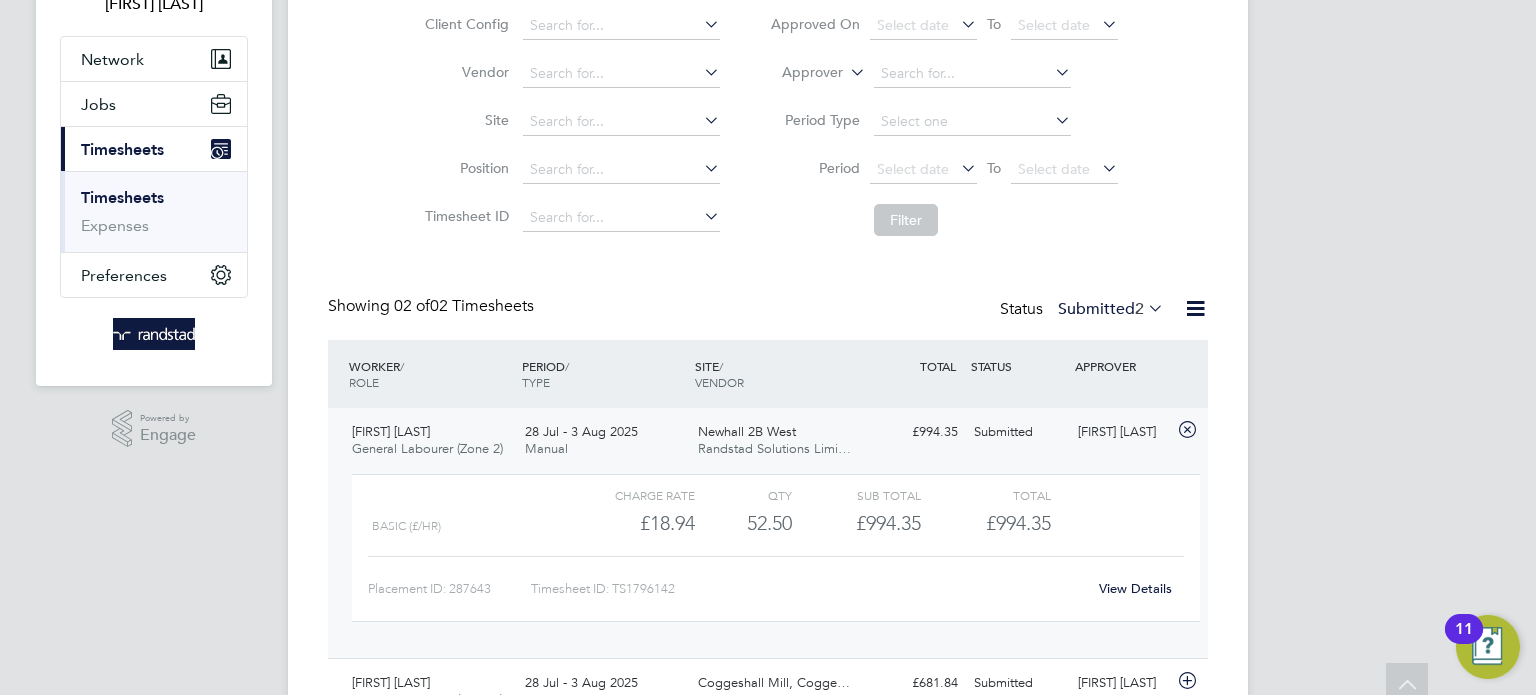 scroll, scrollTop: 0, scrollLeft: 0, axis: both 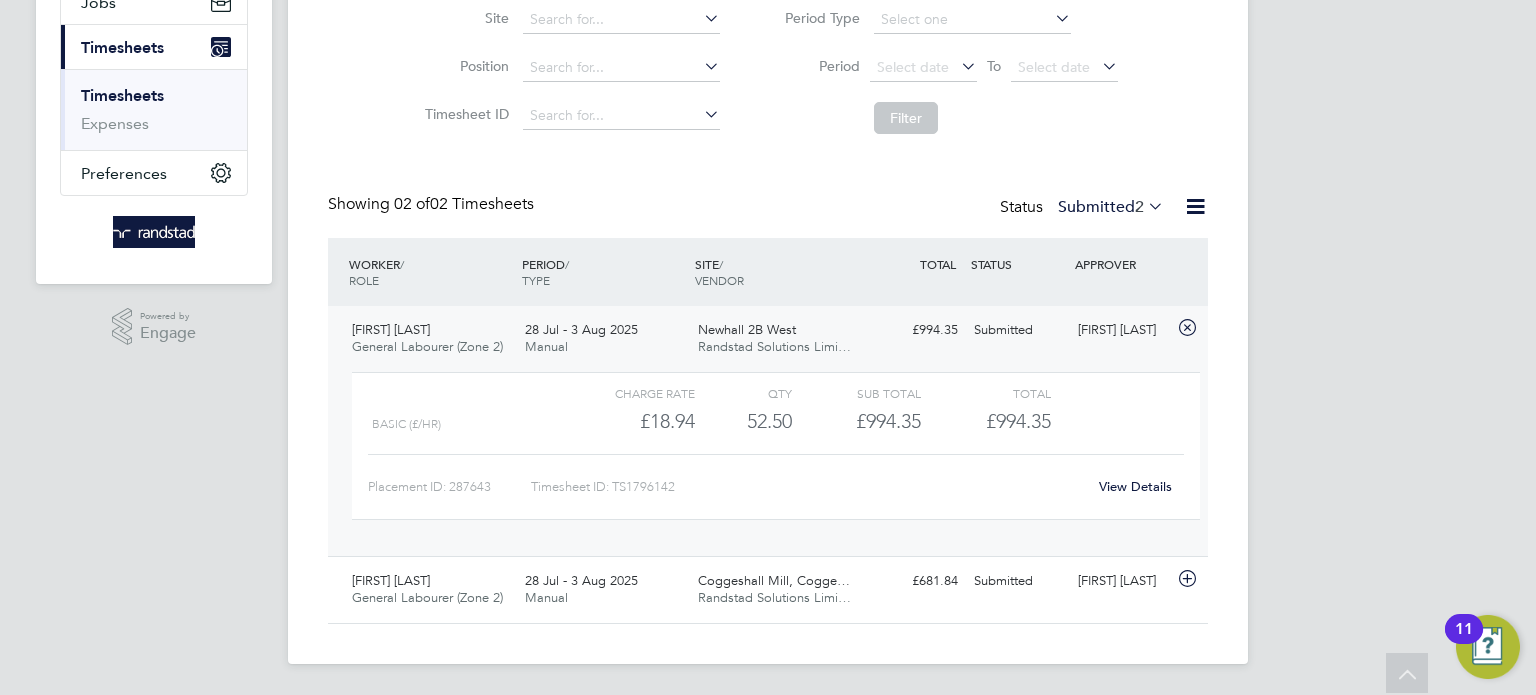click on "[FIRST] [LAST] General Labourer (Zone 2)   [DATE] - [DATE] [DATE] - [DATE] Manual Newhall 2B West Randstad Solutions Limi… £994.35 Submitted Submitted [FIRST] [LAST]  Charge rate QTY Sub Total Total Basic (£/HR)     £18.94 52.5 52.50 53 £994.35 £994.35 Placement ID: 287643 Timesheet ID: TS1796142 View Details" 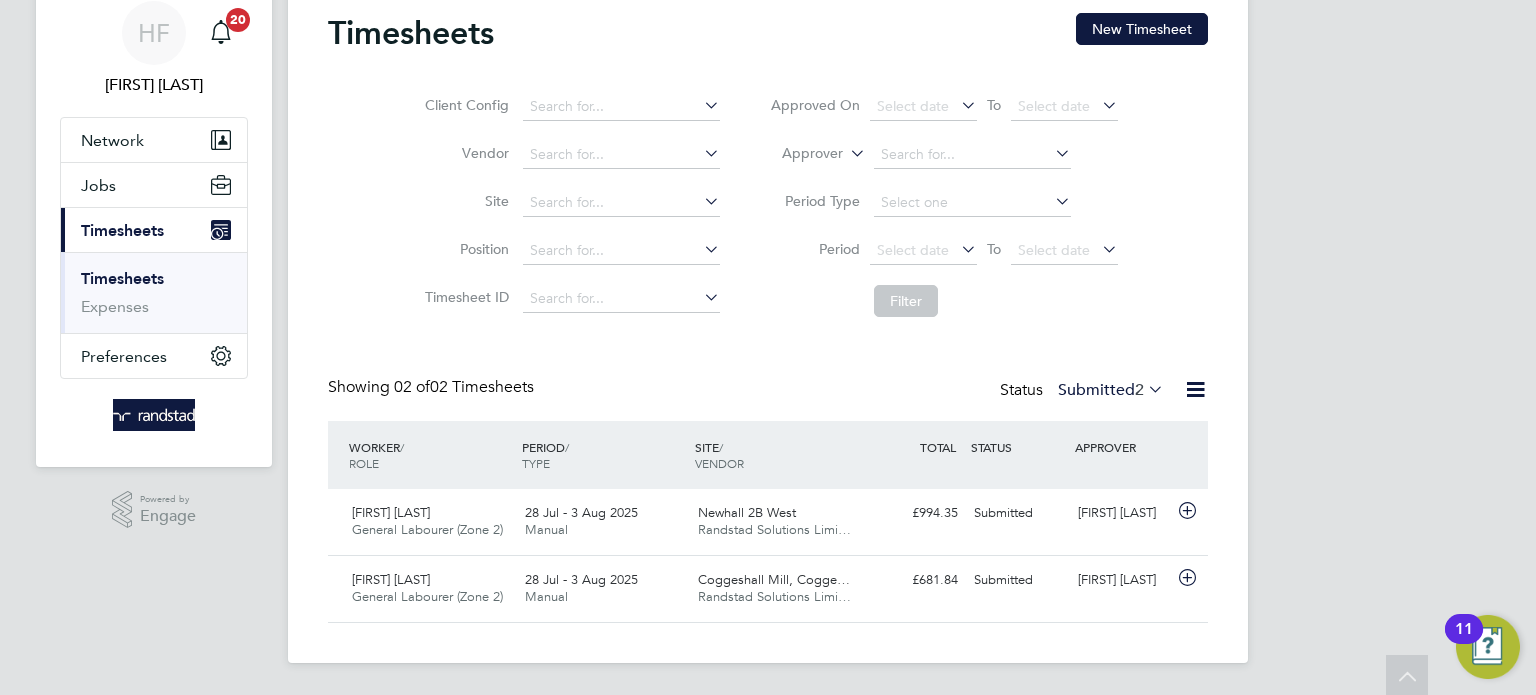 scroll, scrollTop: 73, scrollLeft: 0, axis: vertical 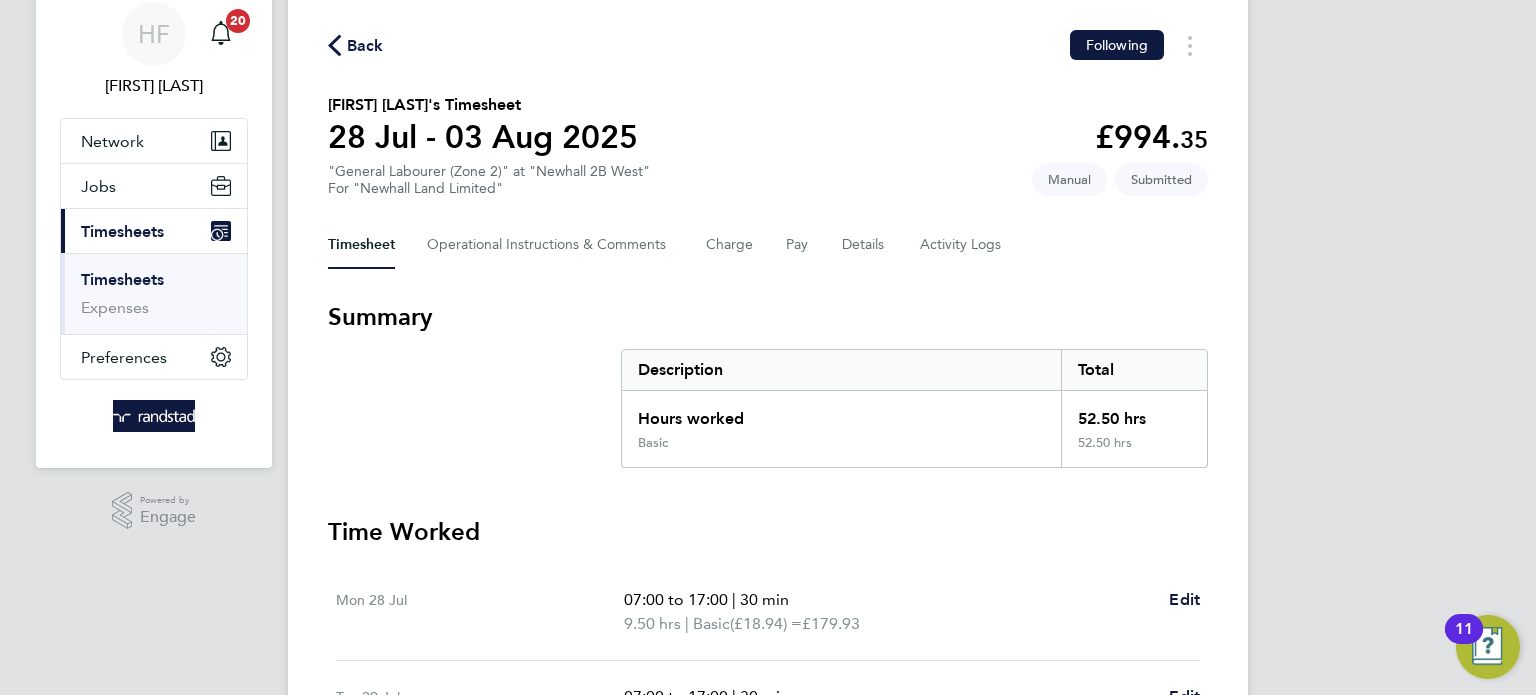 click on "Timesheet   Operational Instructions & Comments   Charge   Pay   Details   Activity Logs" 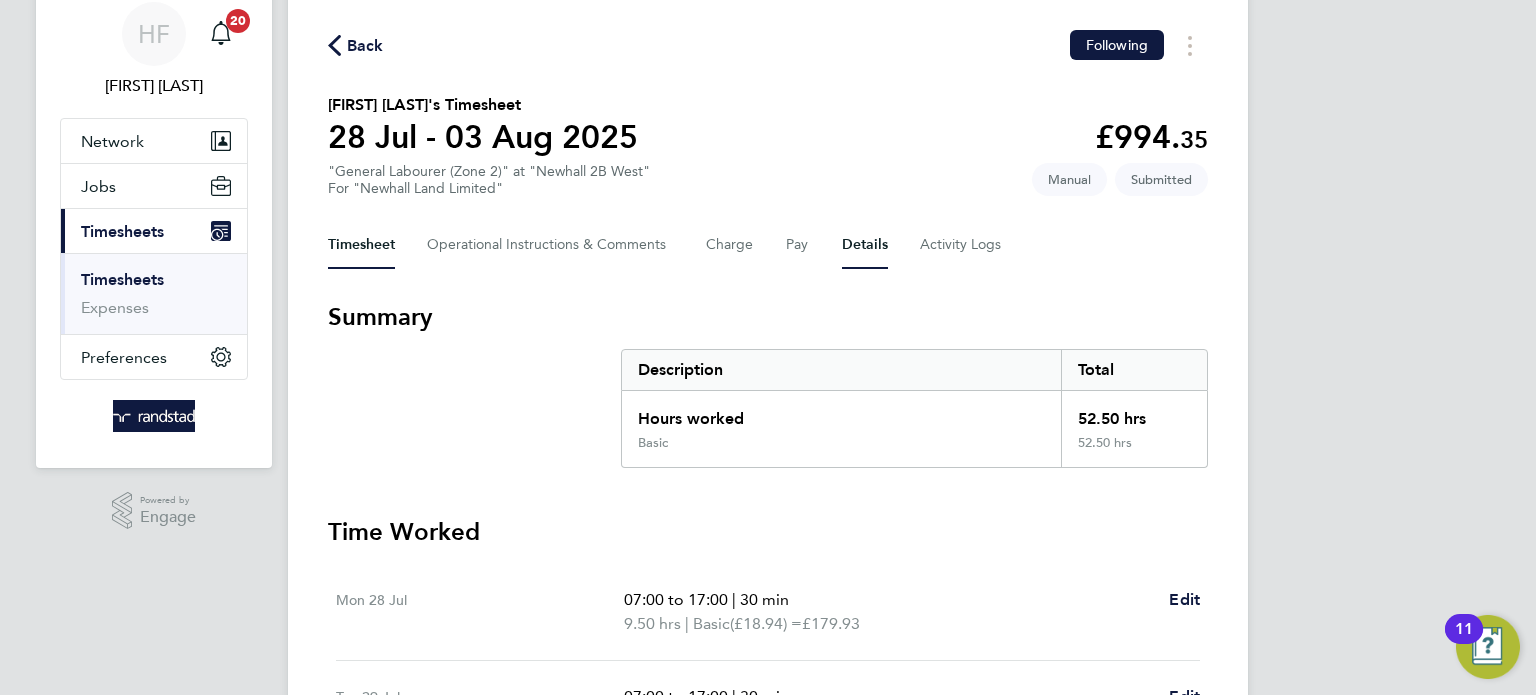 click on "Details" at bounding box center (865, 245) 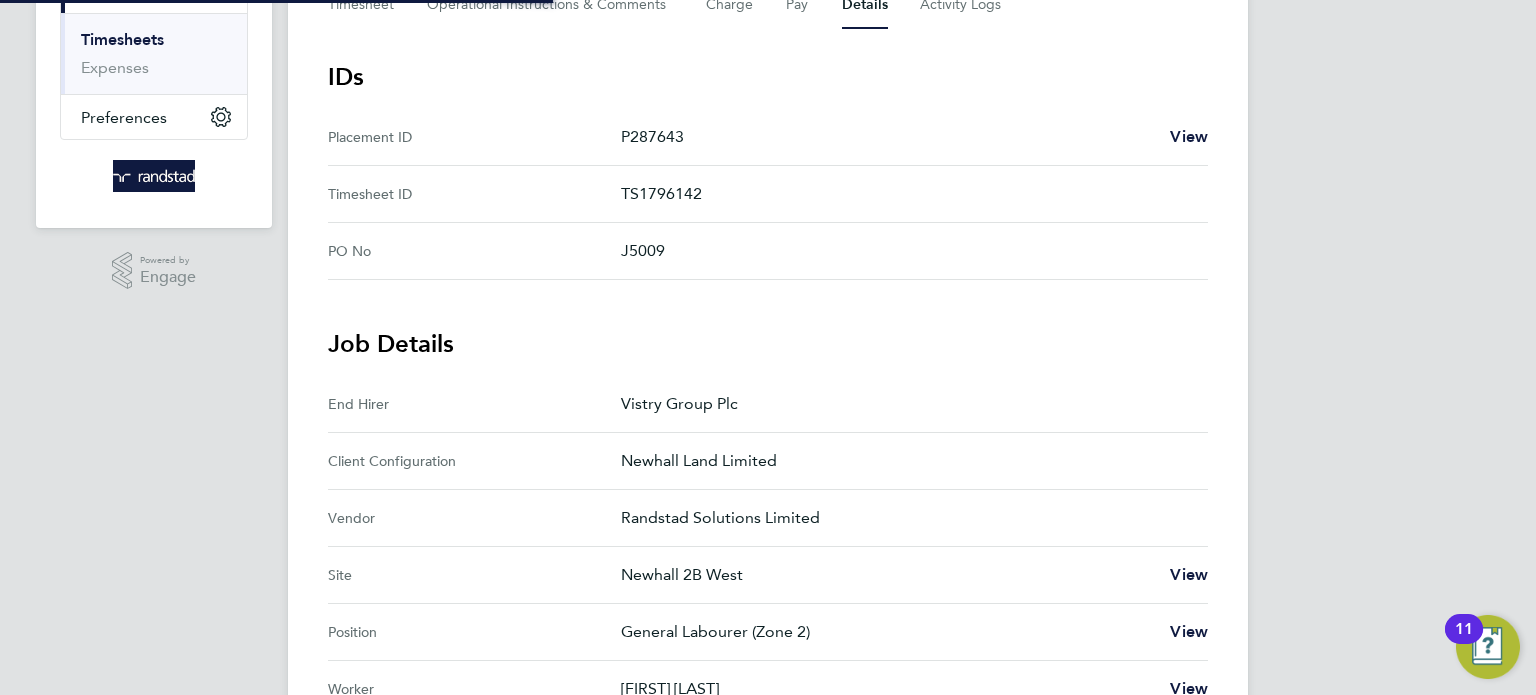 scroll, scrollTop: 732, scrollLeft: 0, axis: vertical 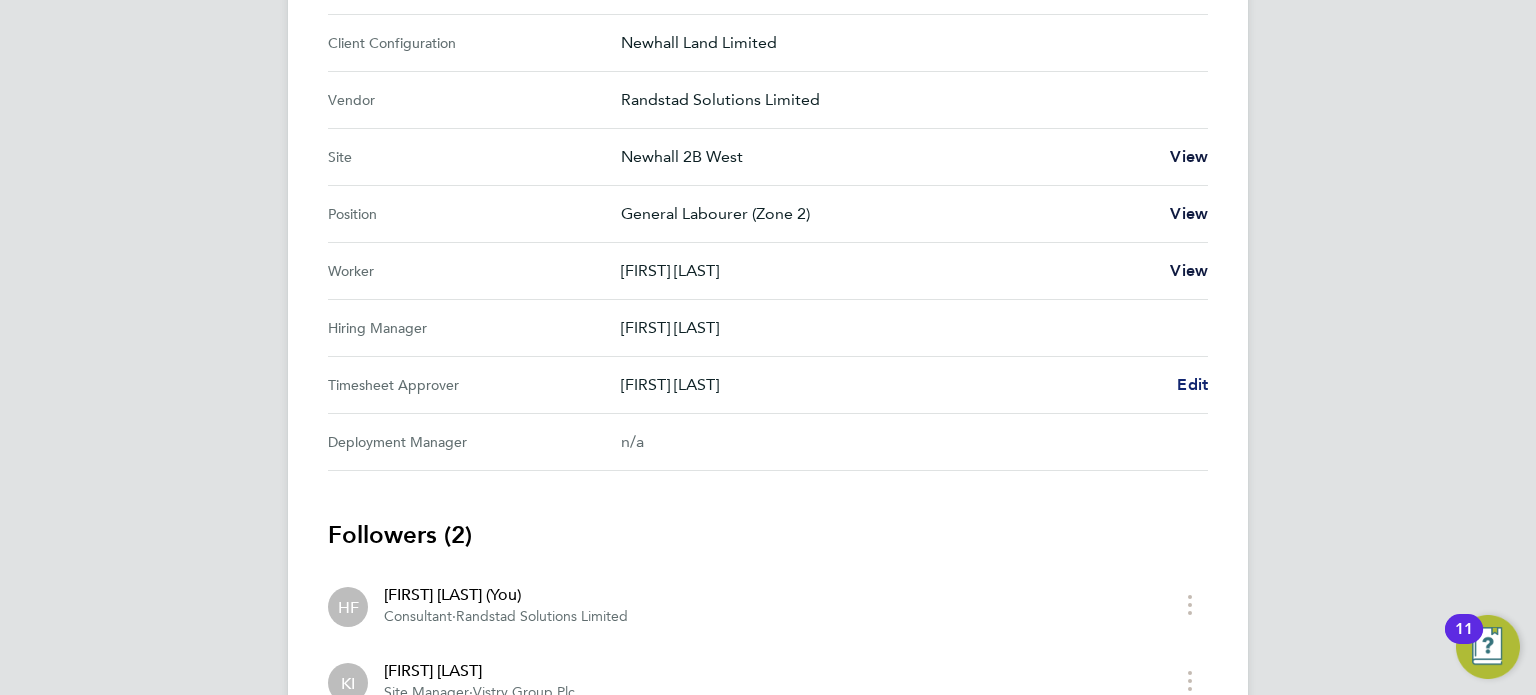 click on "Edit" at bounding box center (1192, 384) 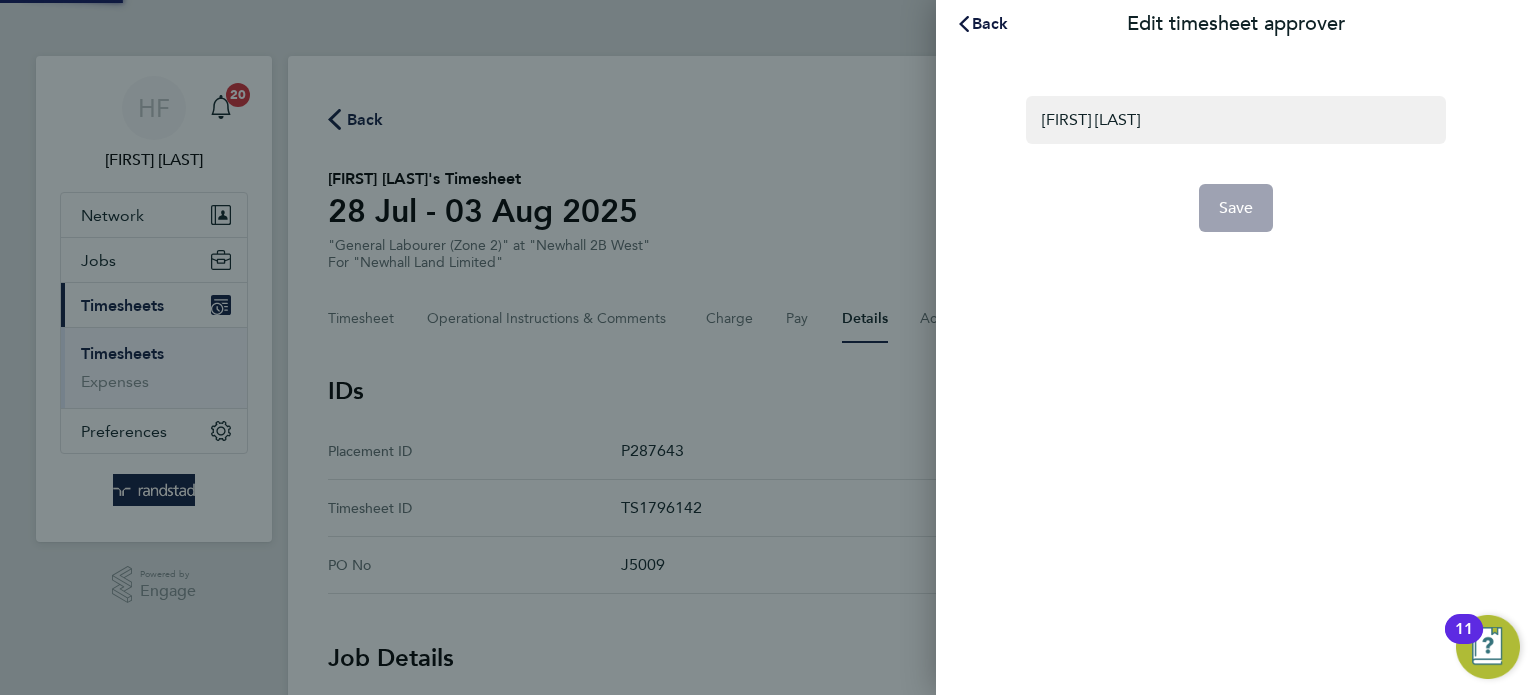 scroll, scrollTop: 0, scrollLeft: 0, axis: both 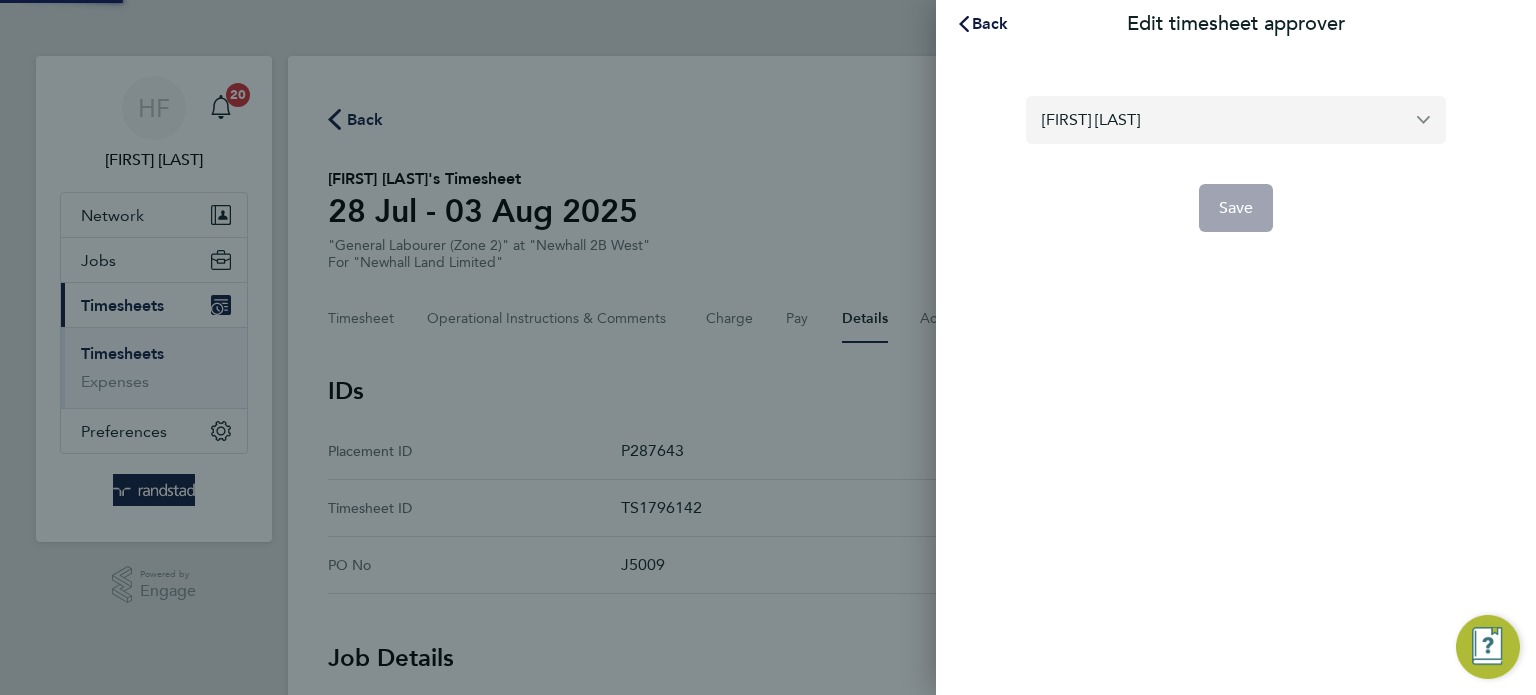 click on "[FIRST] [LAST]" at bounding box center [1236, 119] 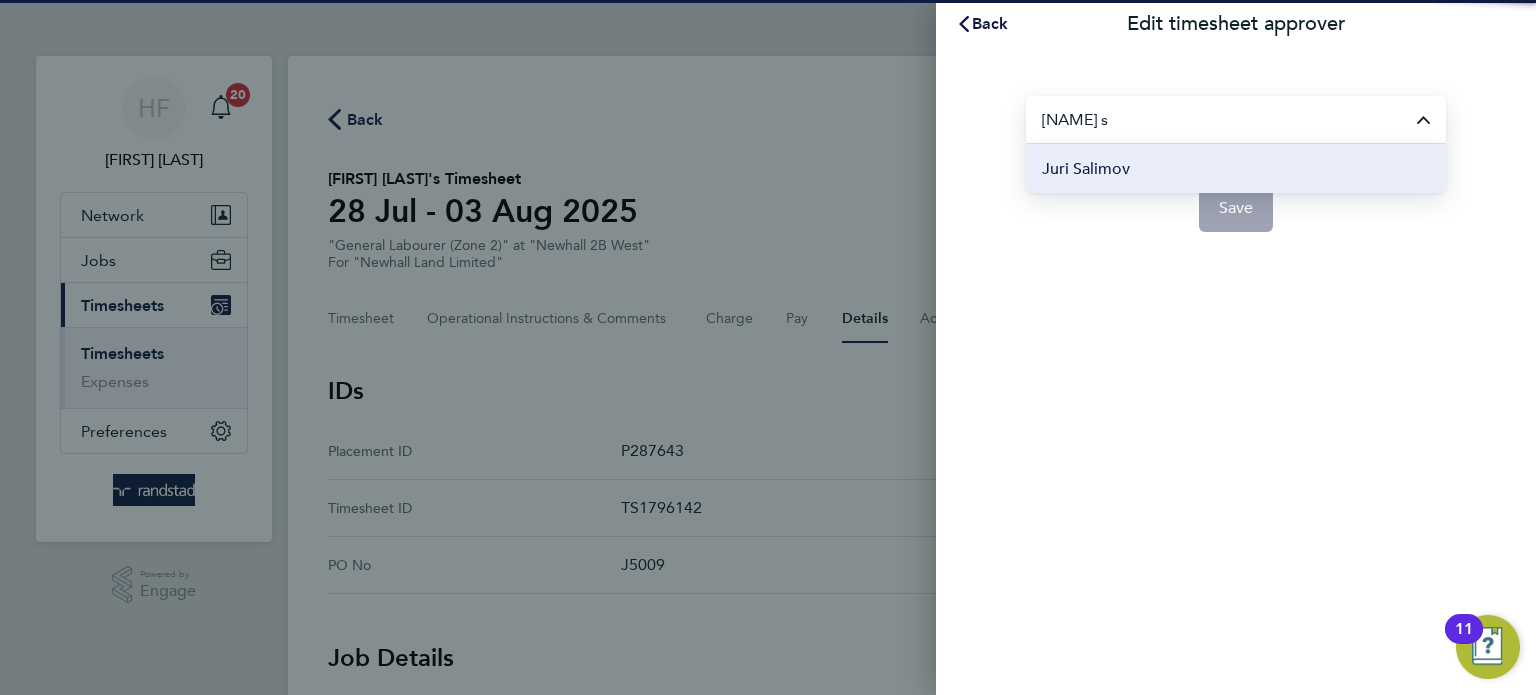 click on "Juri Salimov" at bounding box center (1236, 168) 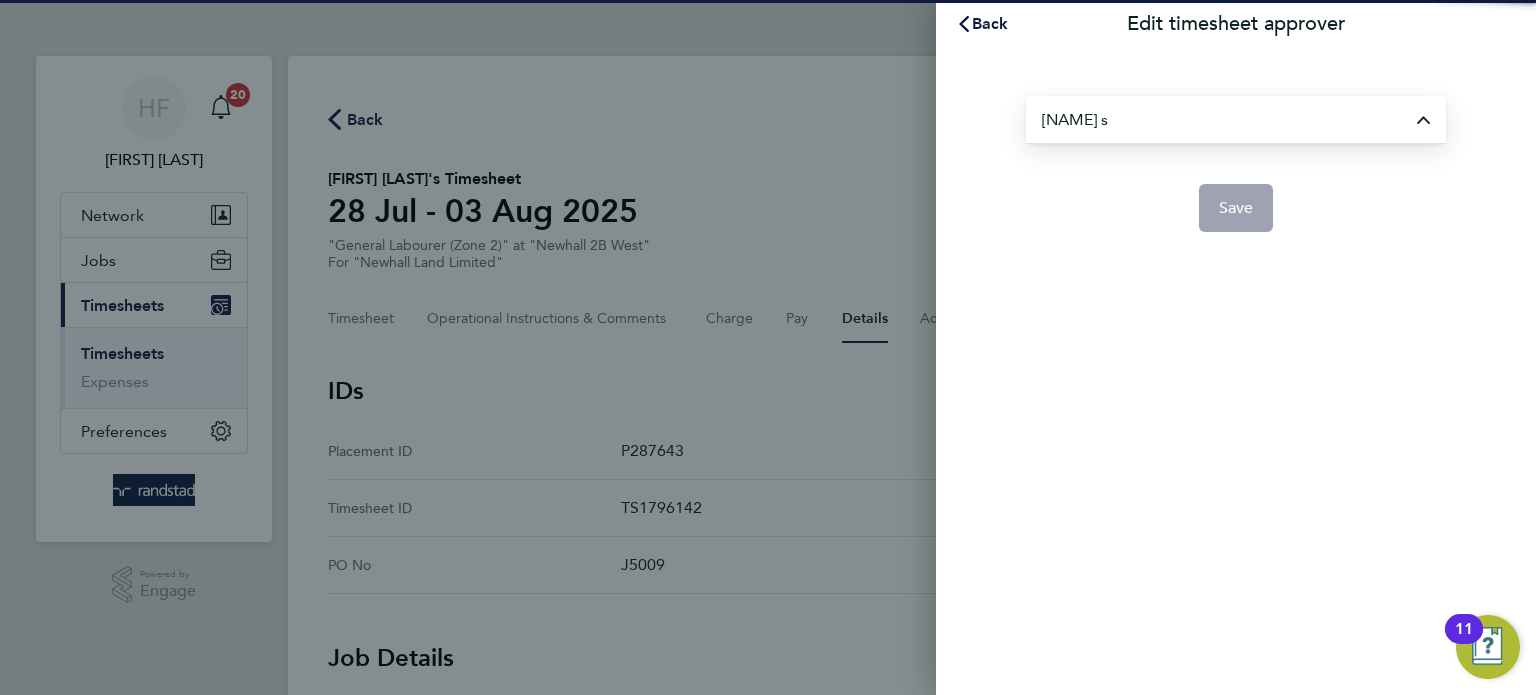 type on "Juri Salimov" 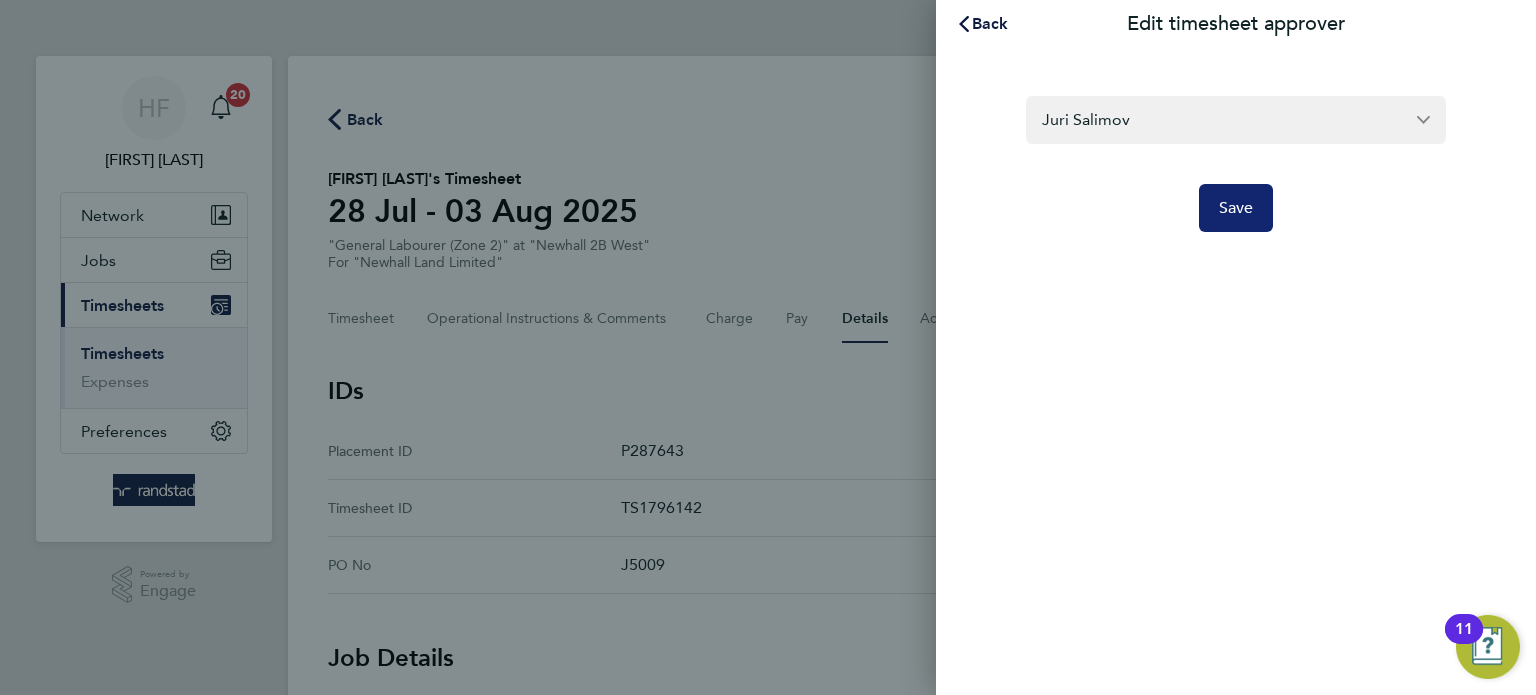 click on "Save" 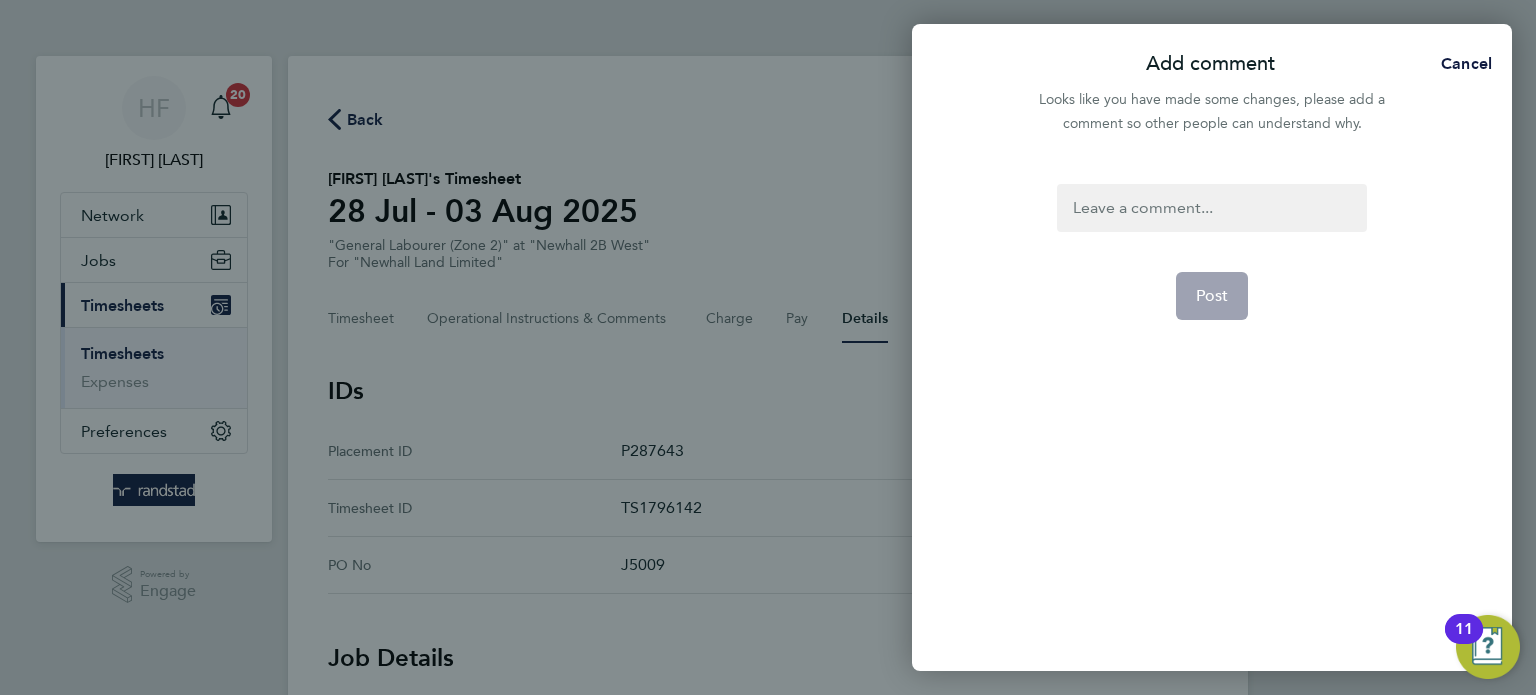 click at bounding box center [1211, 208] 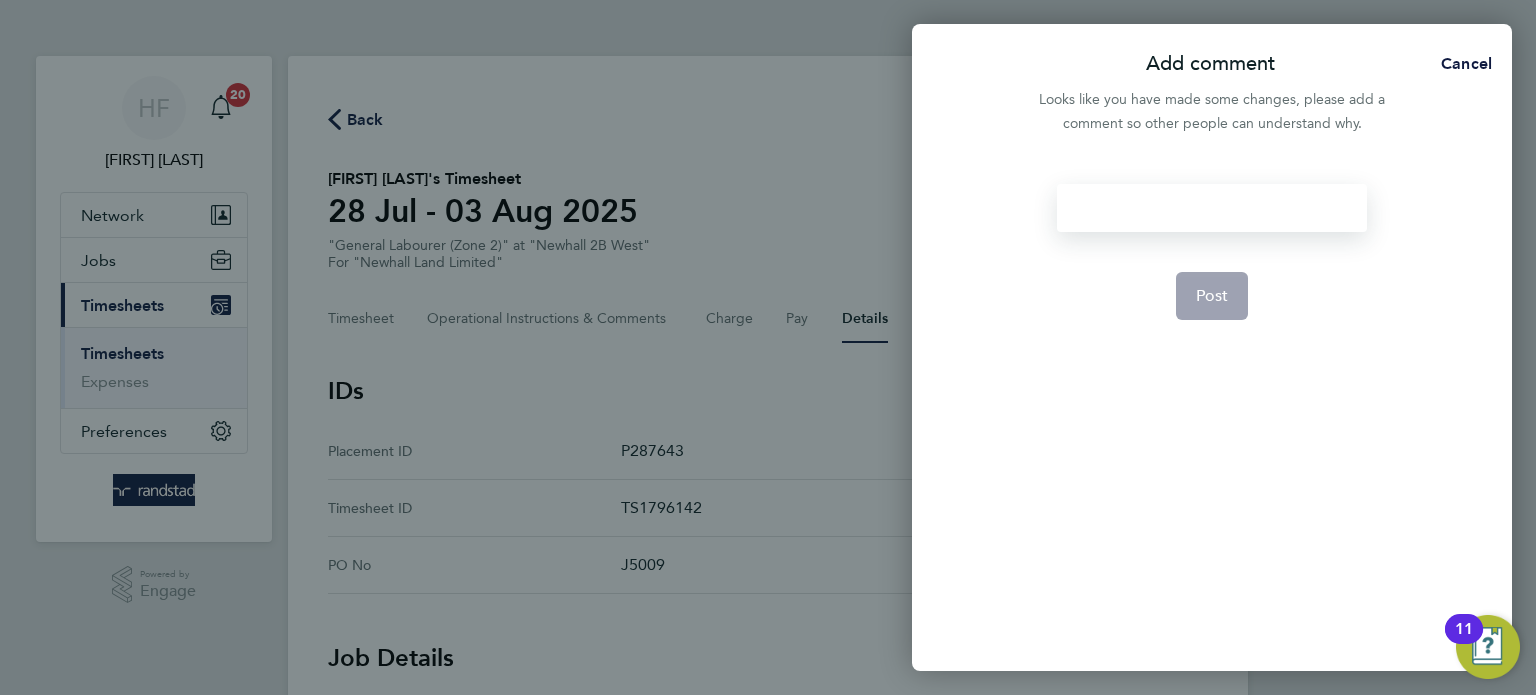 click at bounding box center [1211, 208] 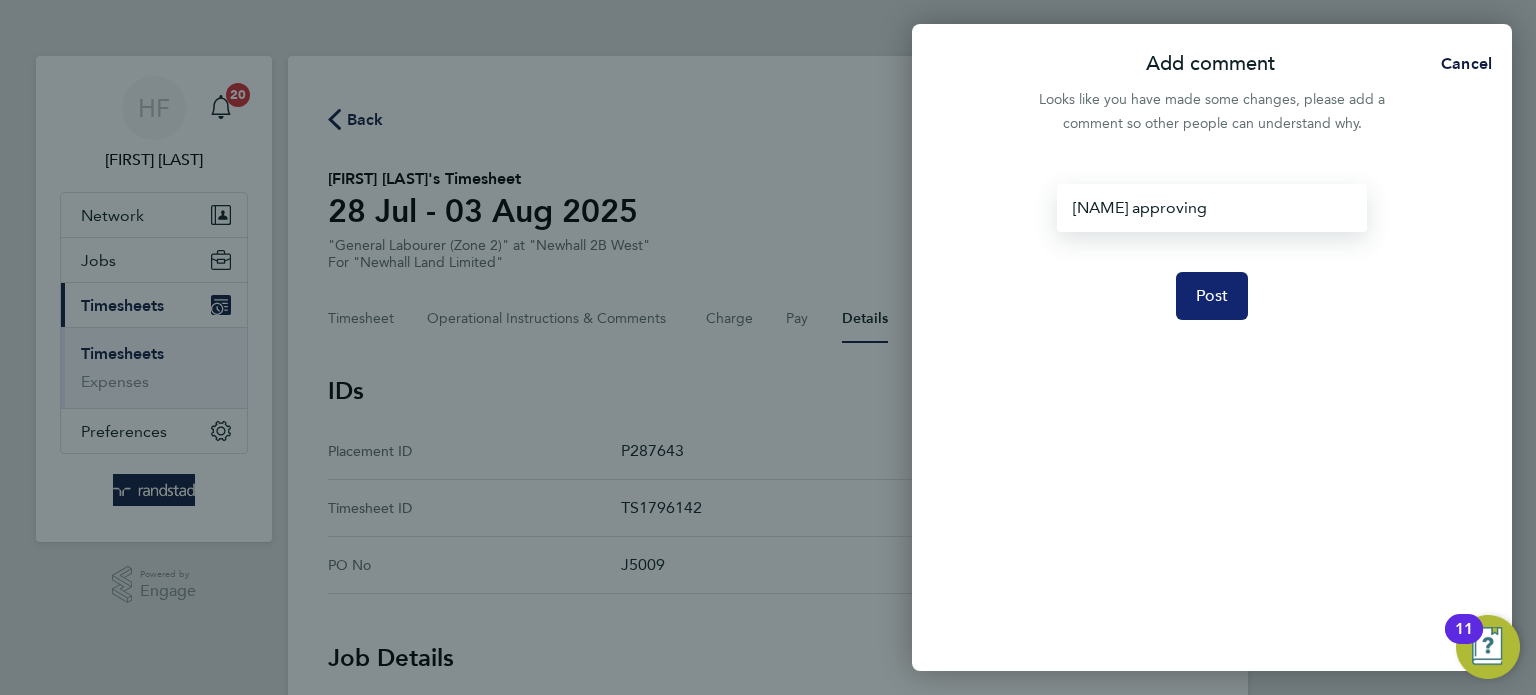 click on "Post" 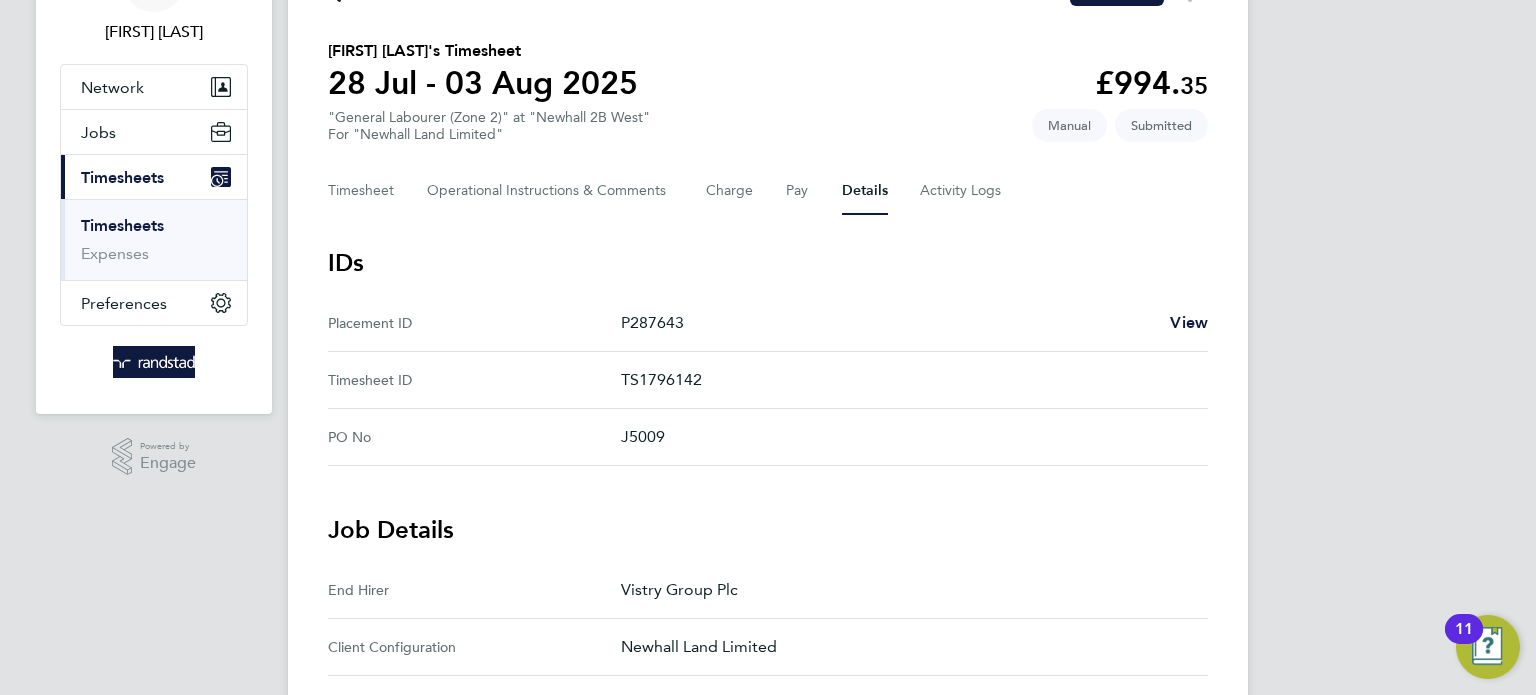 scroll, scrollTop: 0, scrollLeft: 0, axis: both 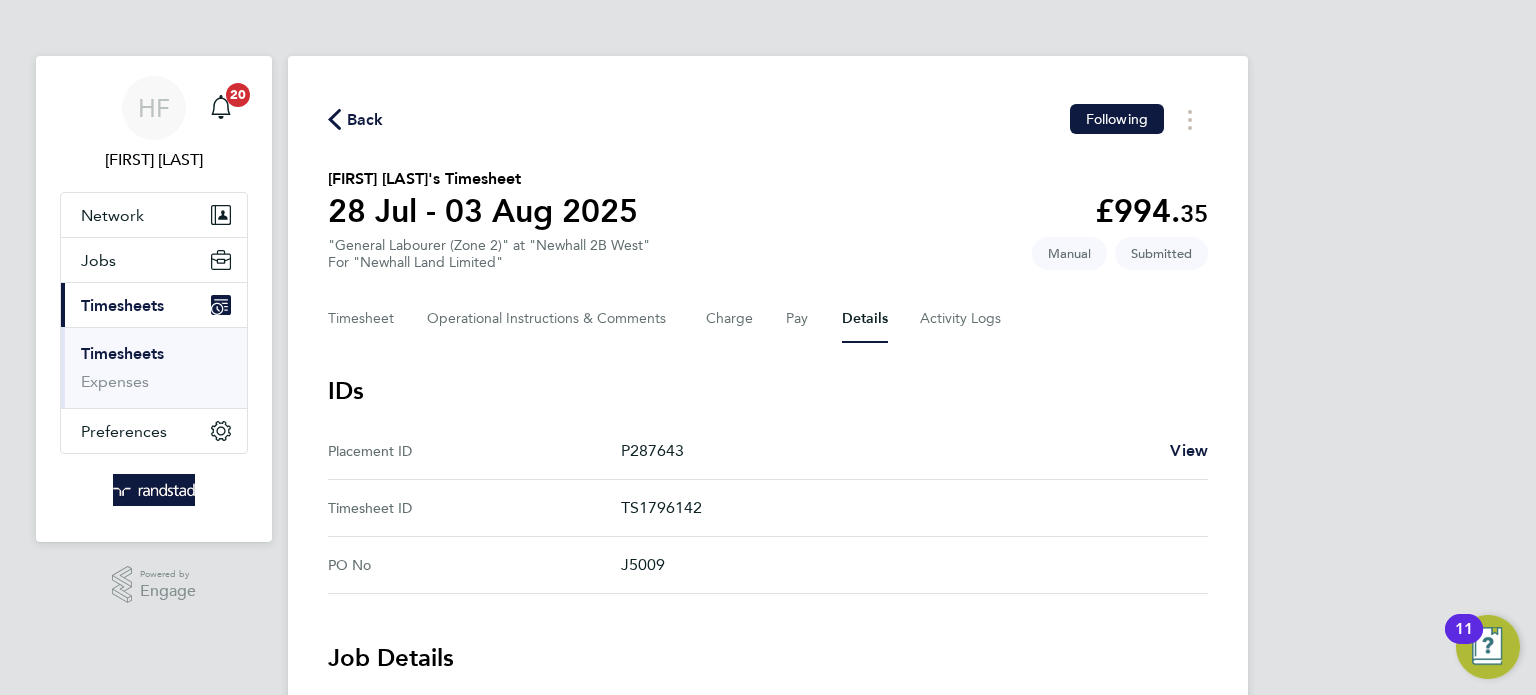 click on "Timesheets" at bounding box center (122, 353) 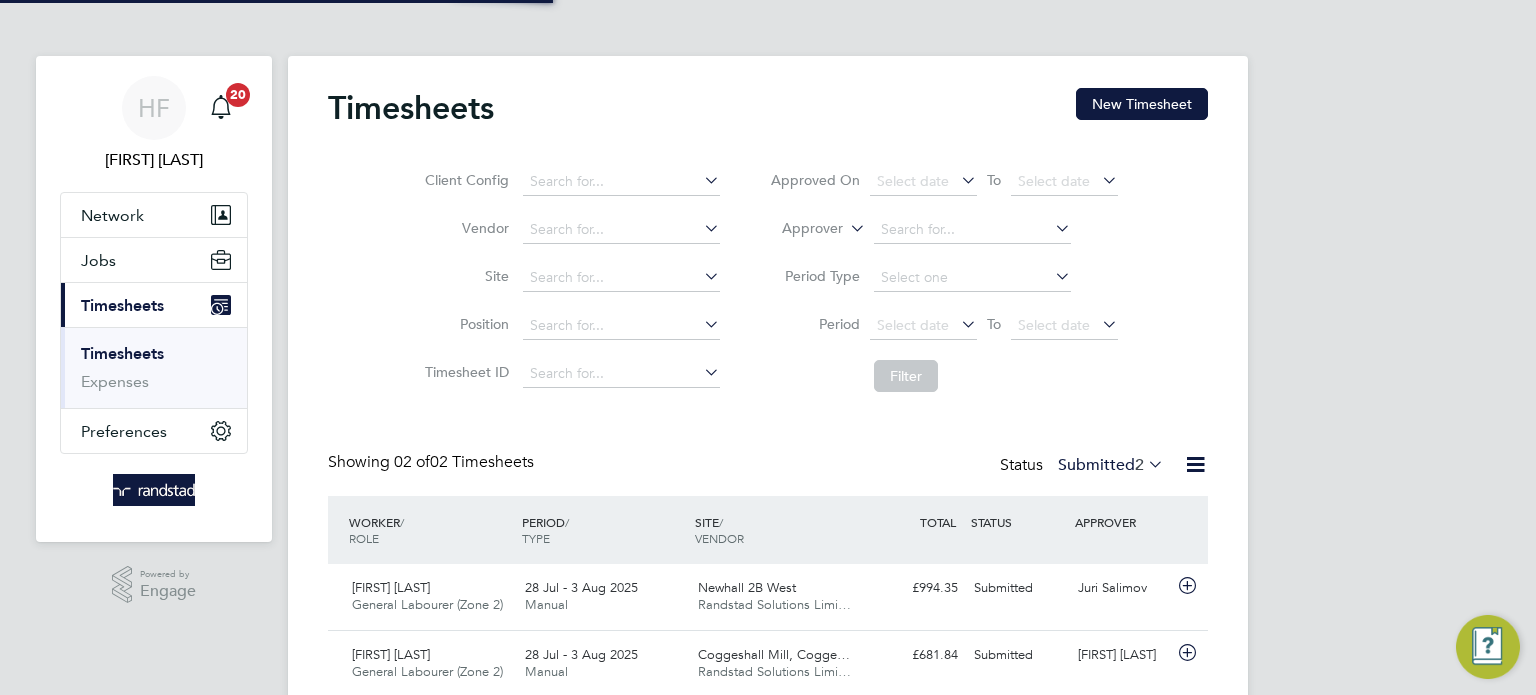 scroll, scrollTop: 9, scrollLeft: 10, axis: both 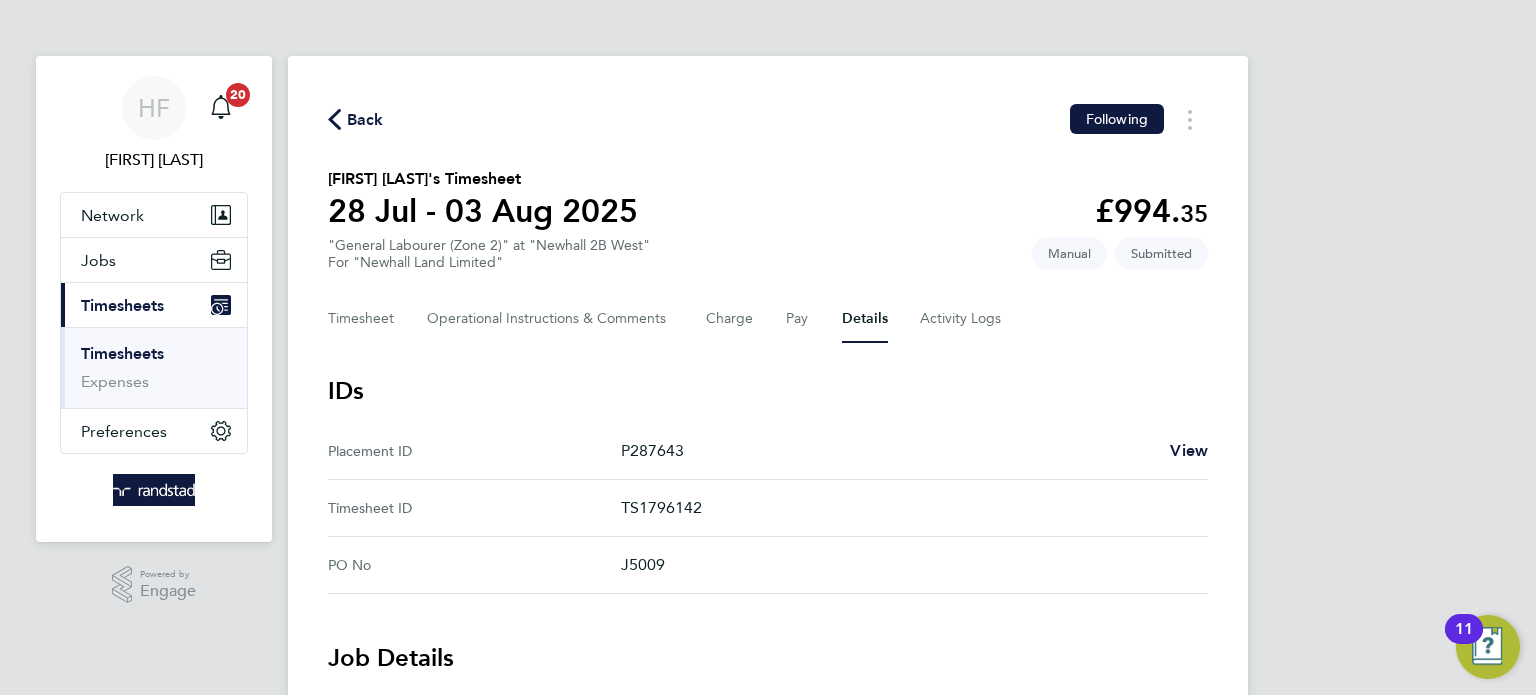 click on "Timesheets" at bounding box center (122, 353) 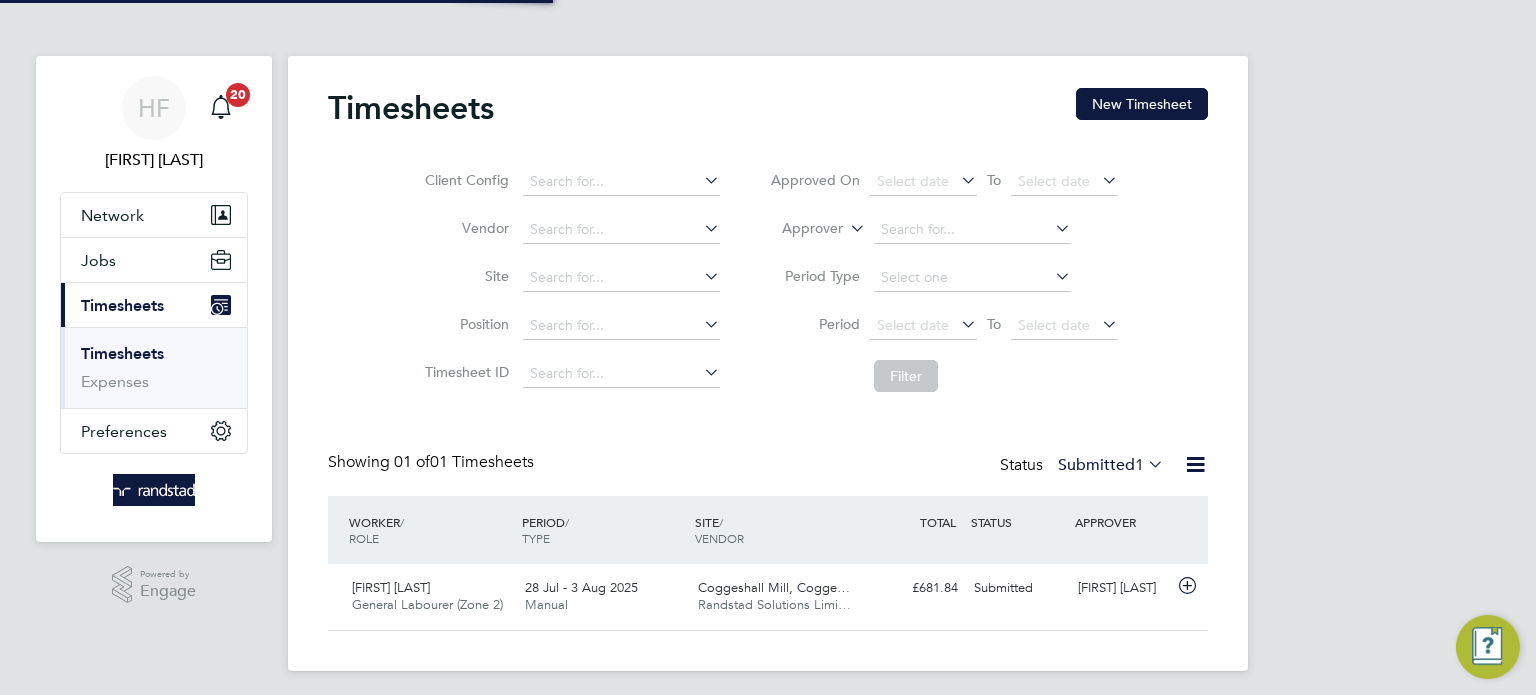 scroll, scrollTop: 9, scrollLeft: 10, axis: both 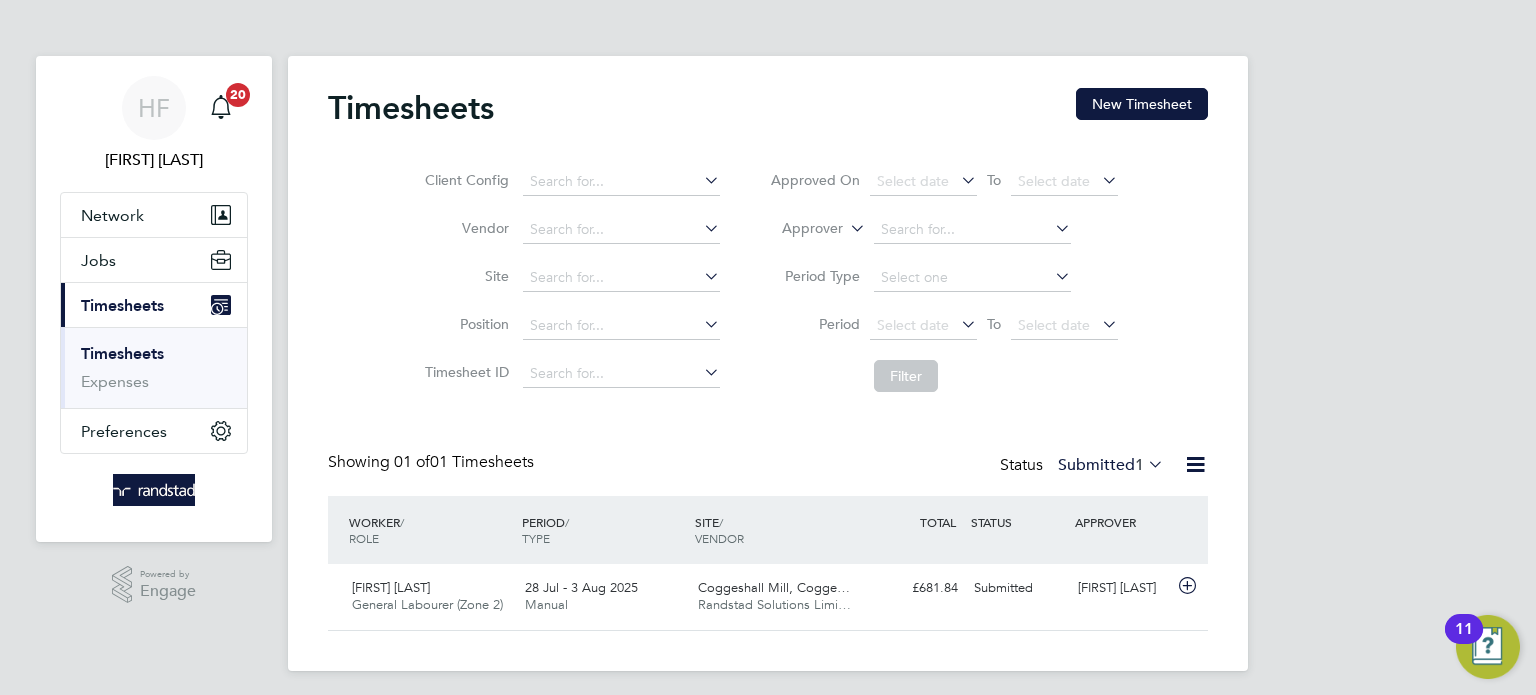 click on "Timesheets" at bounding box center [122, 353] 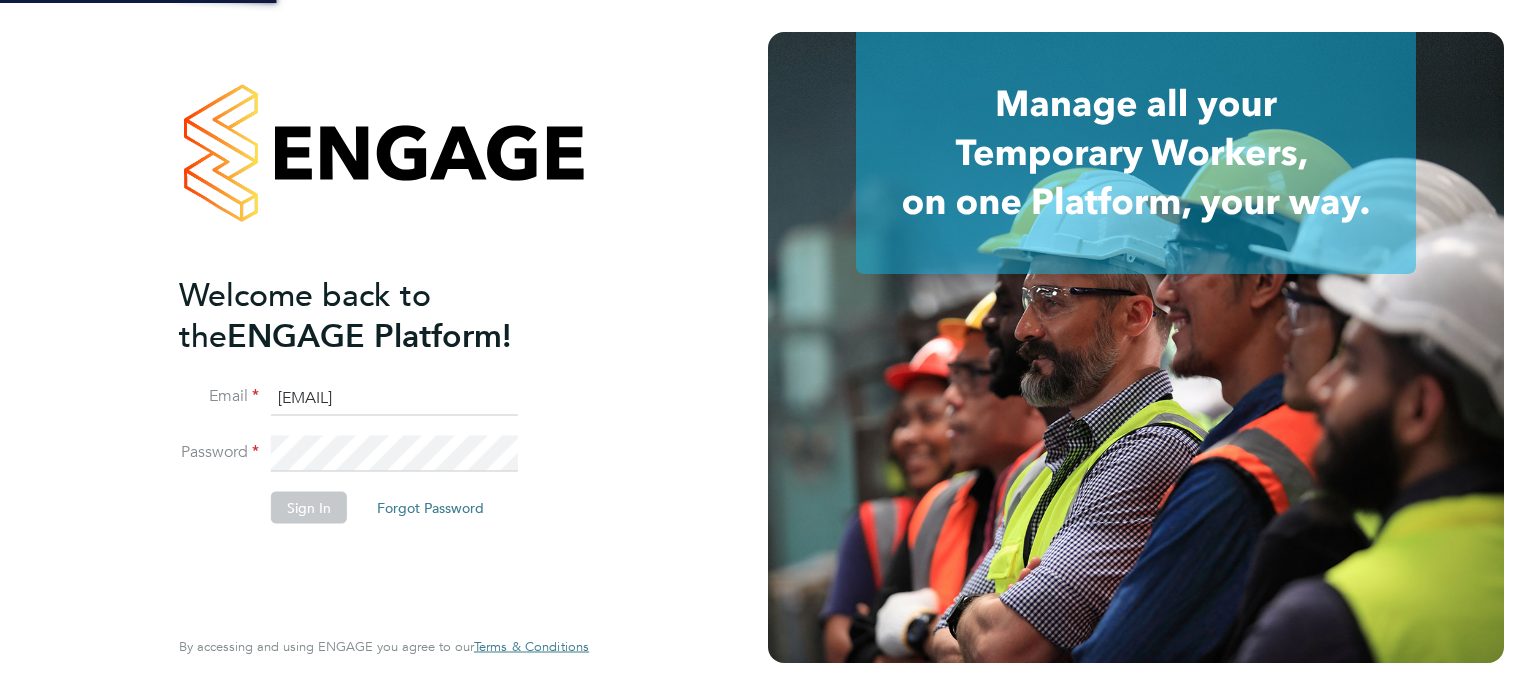 scroll, scrollTop: 0, scrollLeft: 0, axis: both 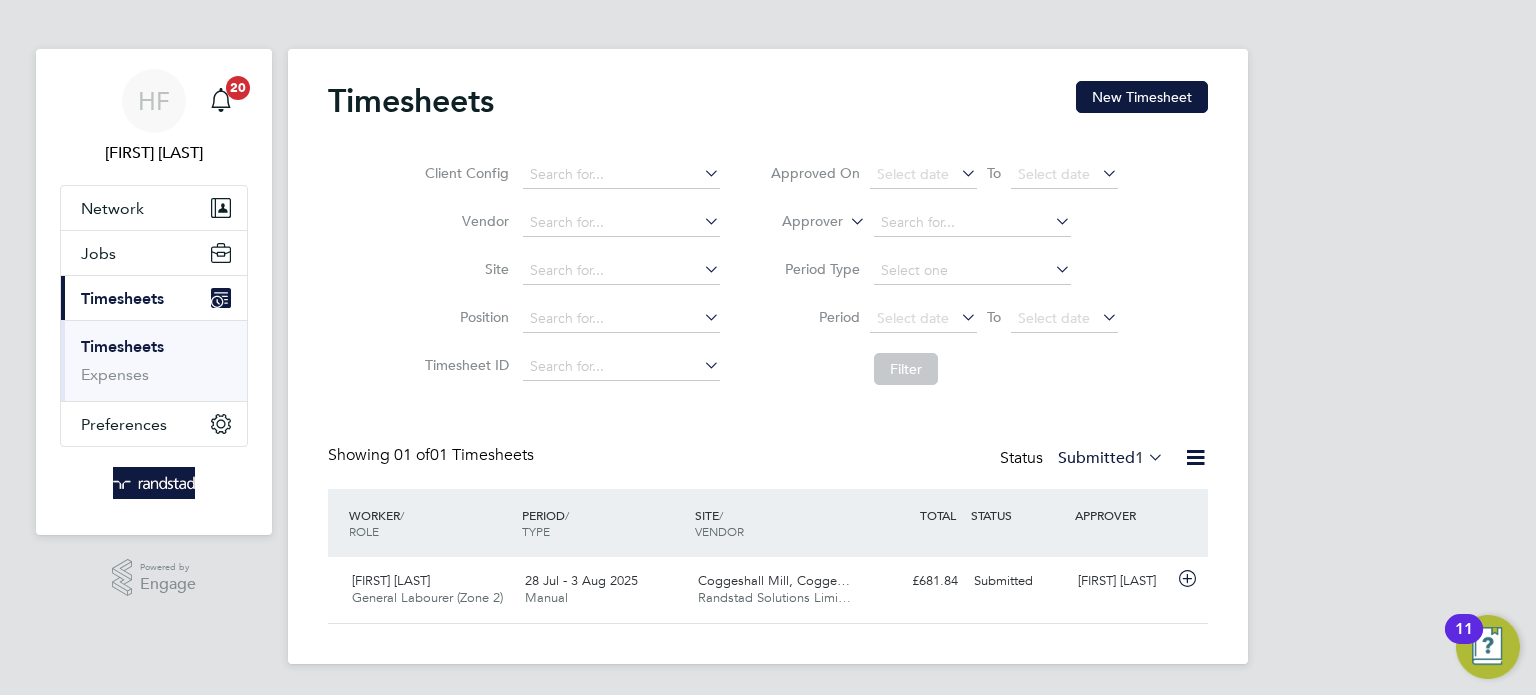 drag, startPoint x: 118, startPoint y: 339, endPoint x: 128, endPoint y: 325, distance: 17.20465 